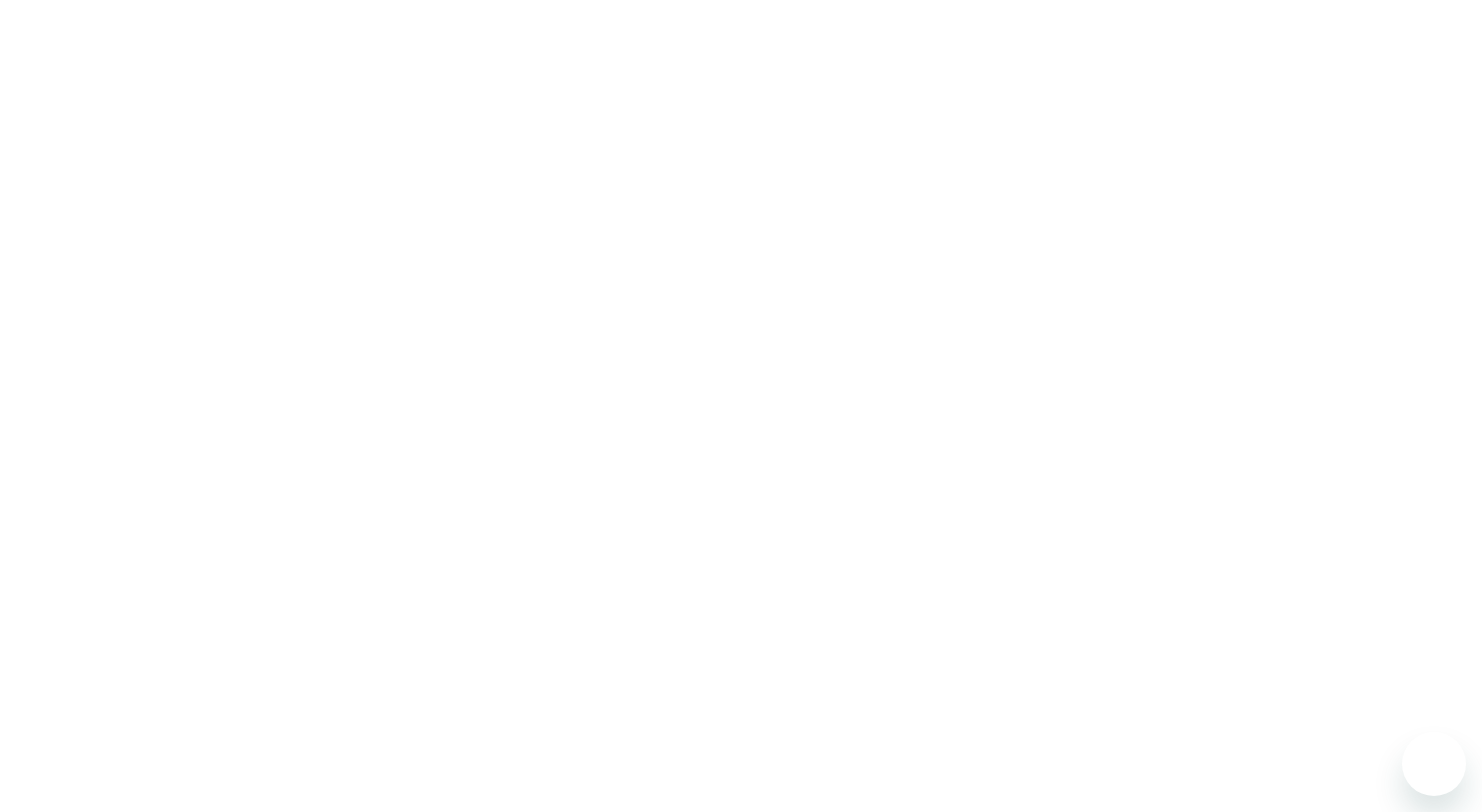 scroll, scrollTop: 0, scrollLeft: 0, axis: both 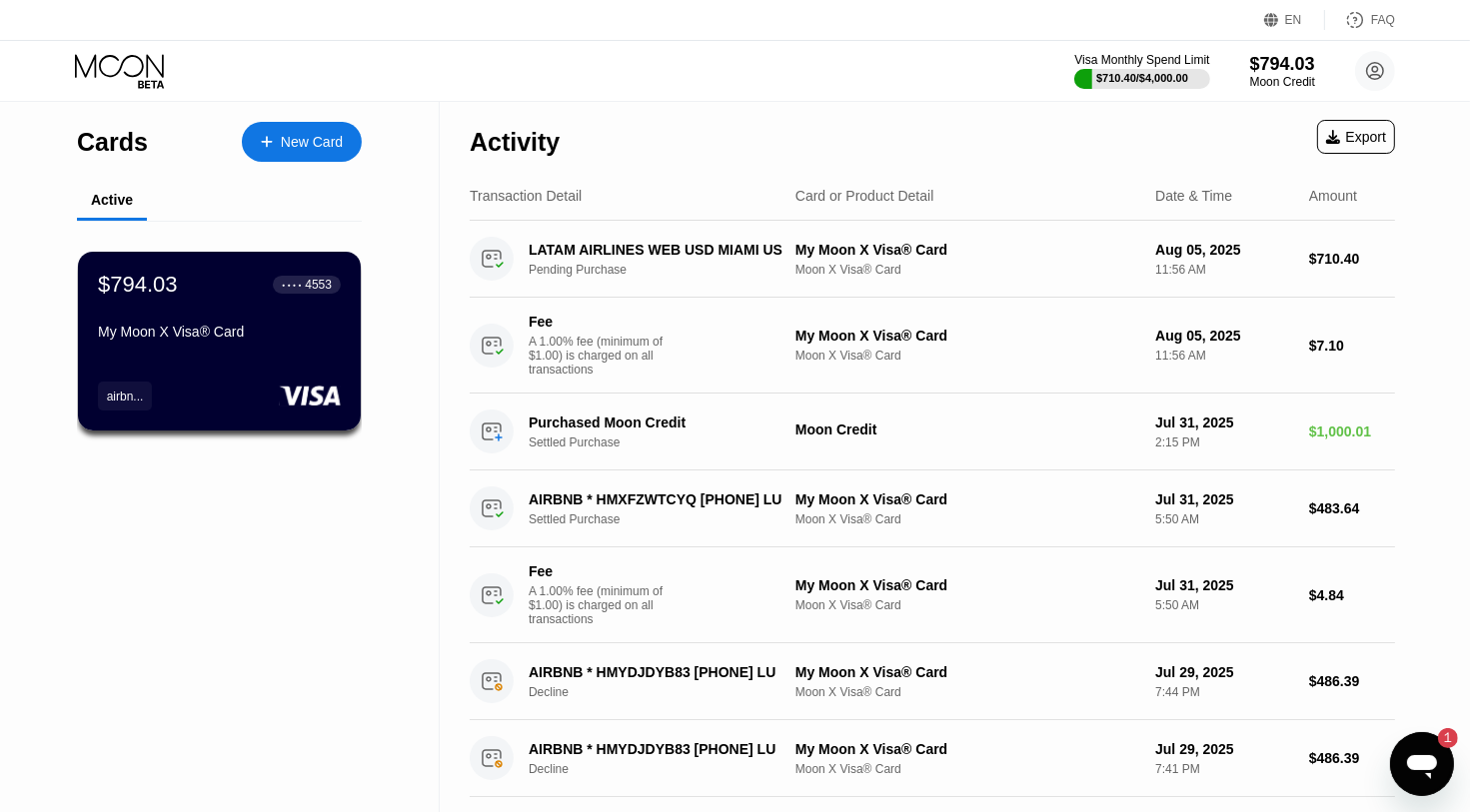 click on "Visa Monthly Spend Limit $[PRICE] / $[PRICE] $[PRICE] Moon Credit [EMAIL]  Home Settings Support Careers About Us Log out Privacy policy Terms" at bounding box center [735, 71] 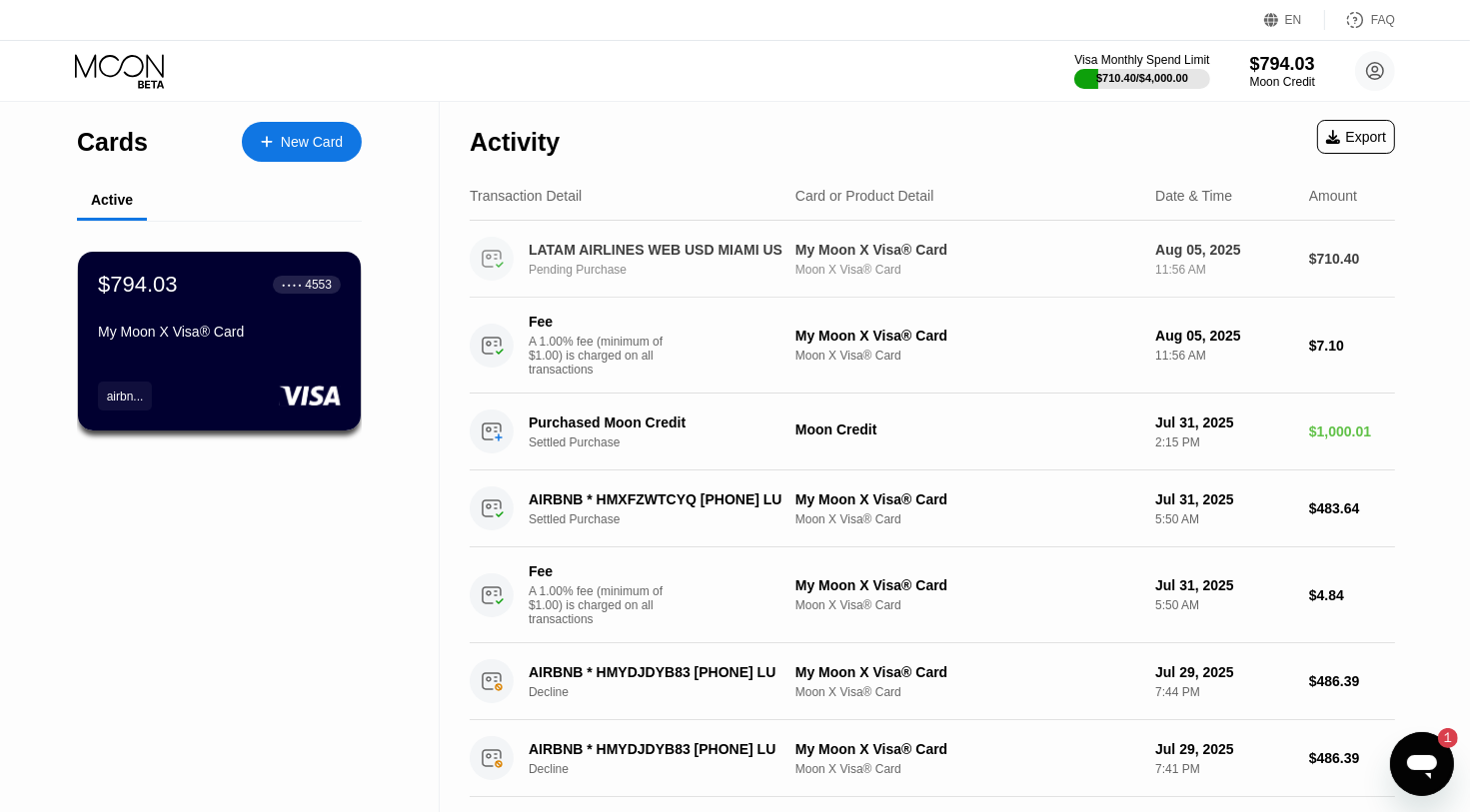 scroll, scrollTop: 0, scrollLeft: 0, axis: both 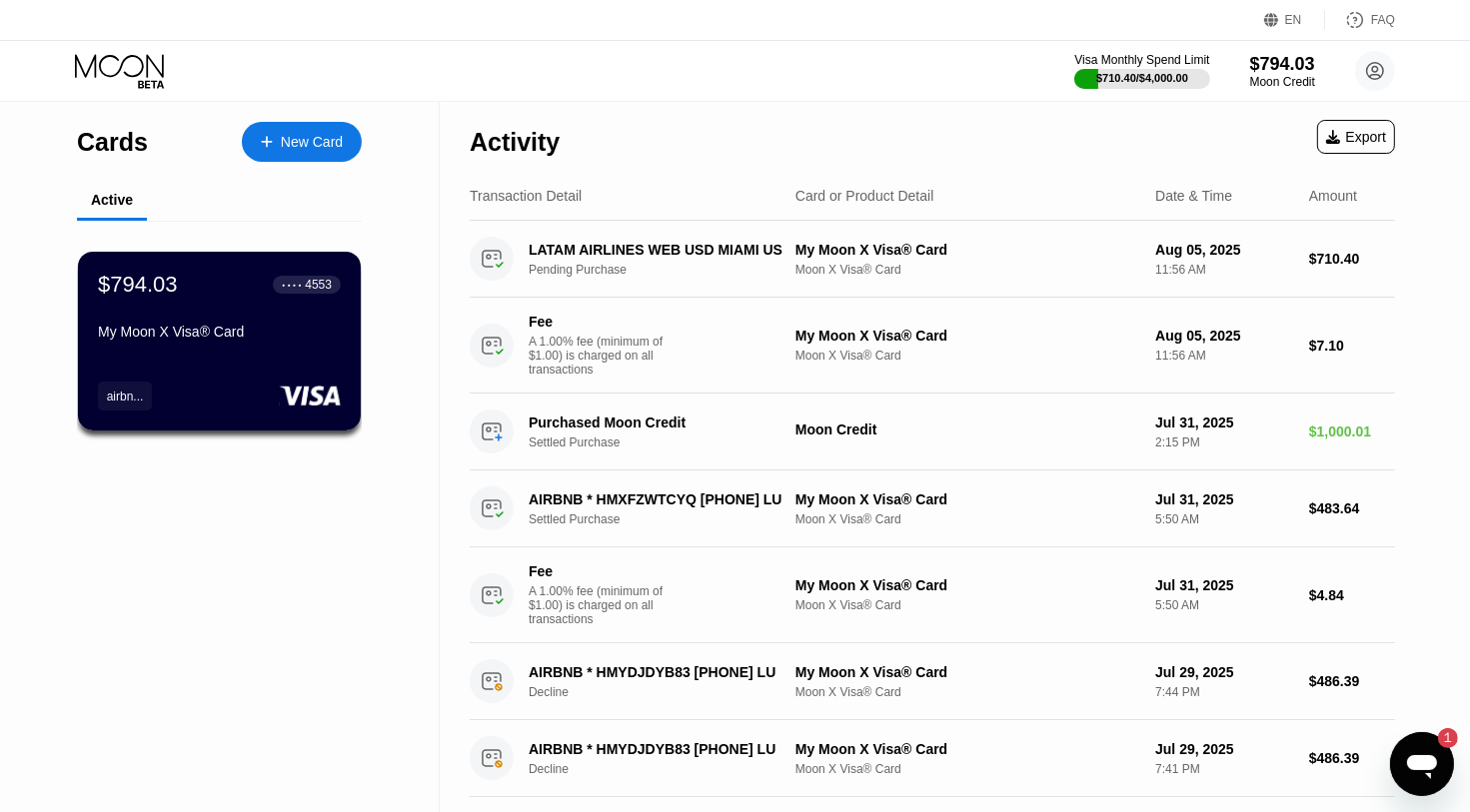 click on "Cards" at bounding box center (112, 142) 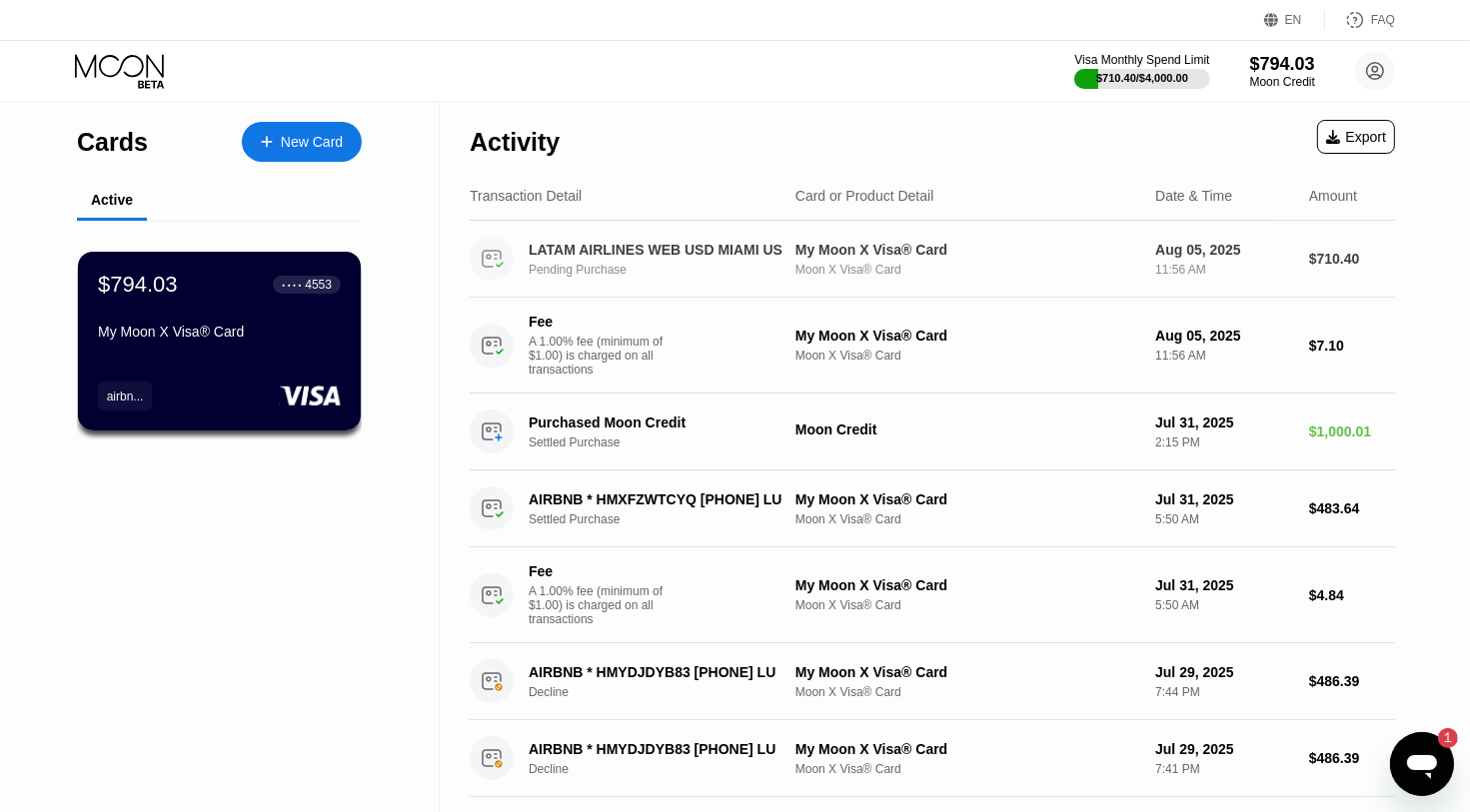 click on "LATAM AIRLINES WEB USD MIAMI US" at bounding box center [658, 250] 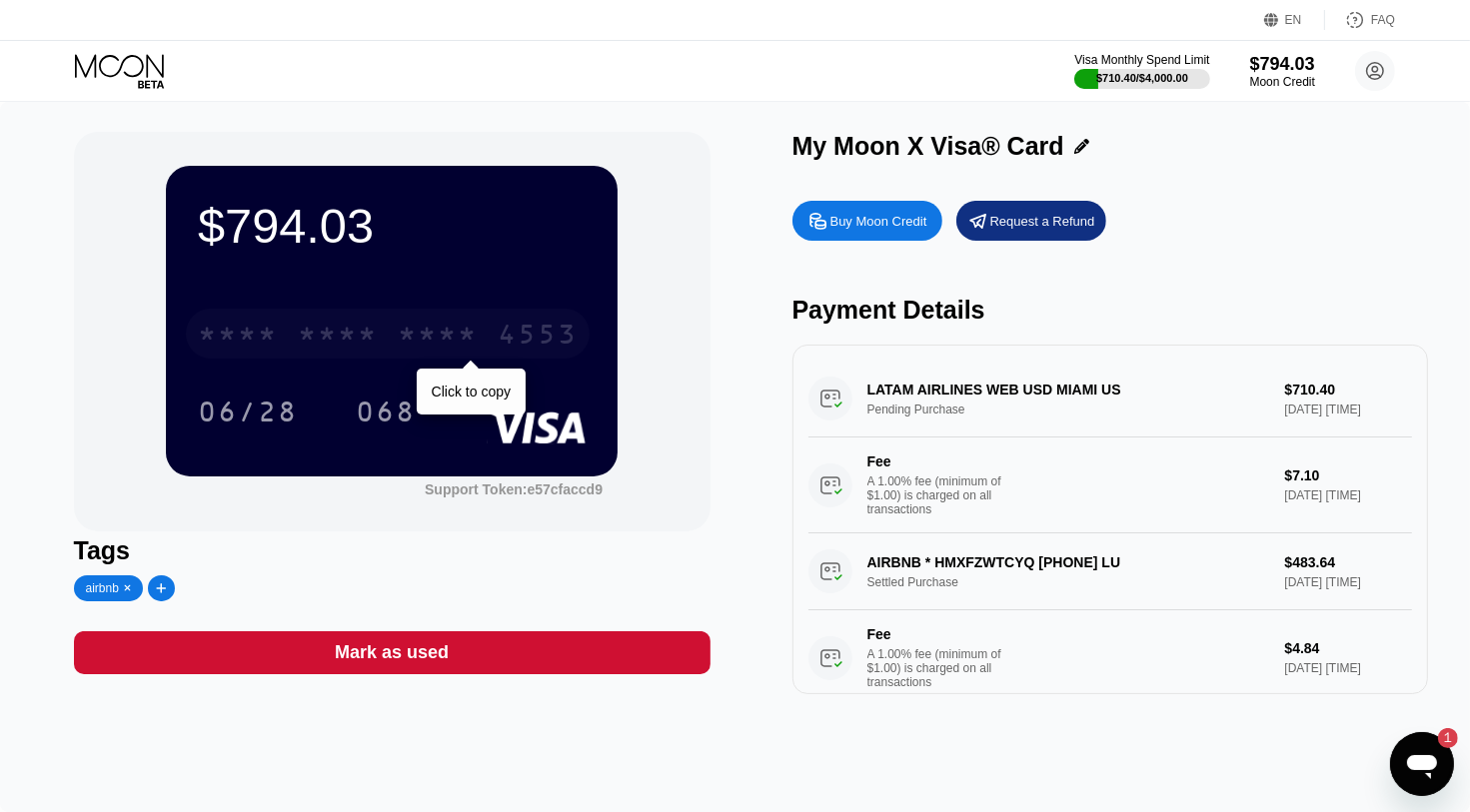 click on "* * * *" at bounding box center [238, 337] 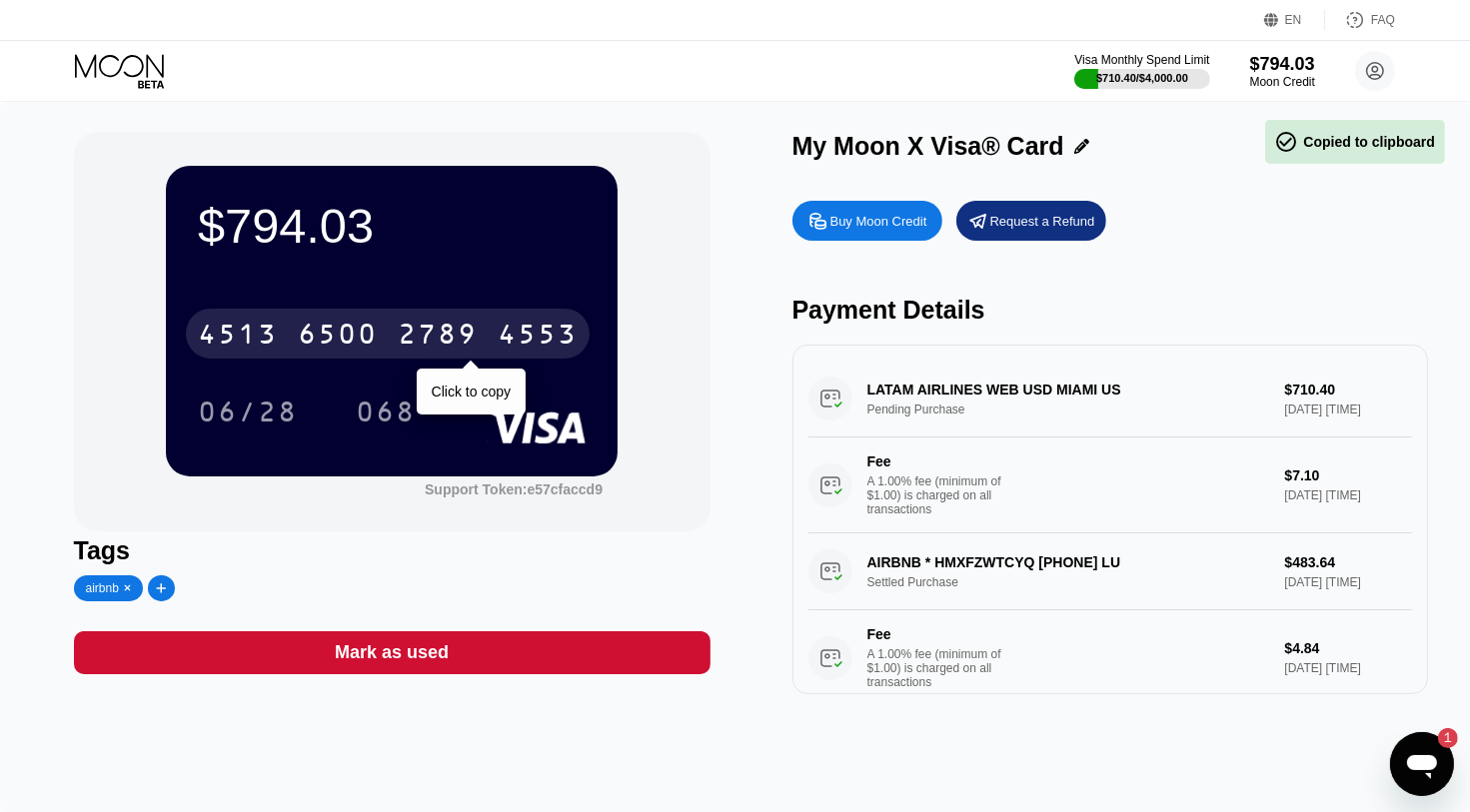 click on "4513" at bounding box center (238, 337) 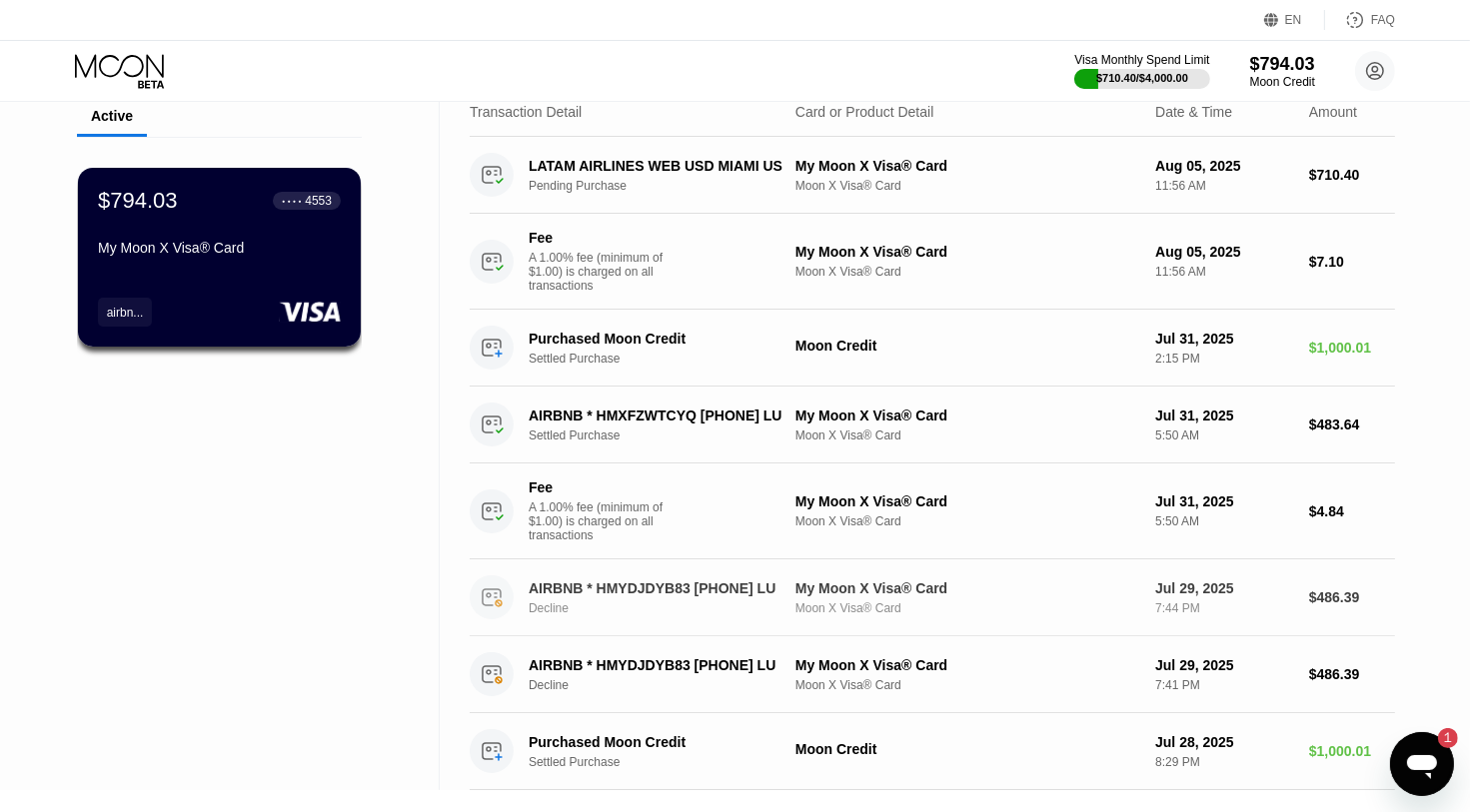 scroll, scrollTop: 0, scrollLeft: 0, axis: both 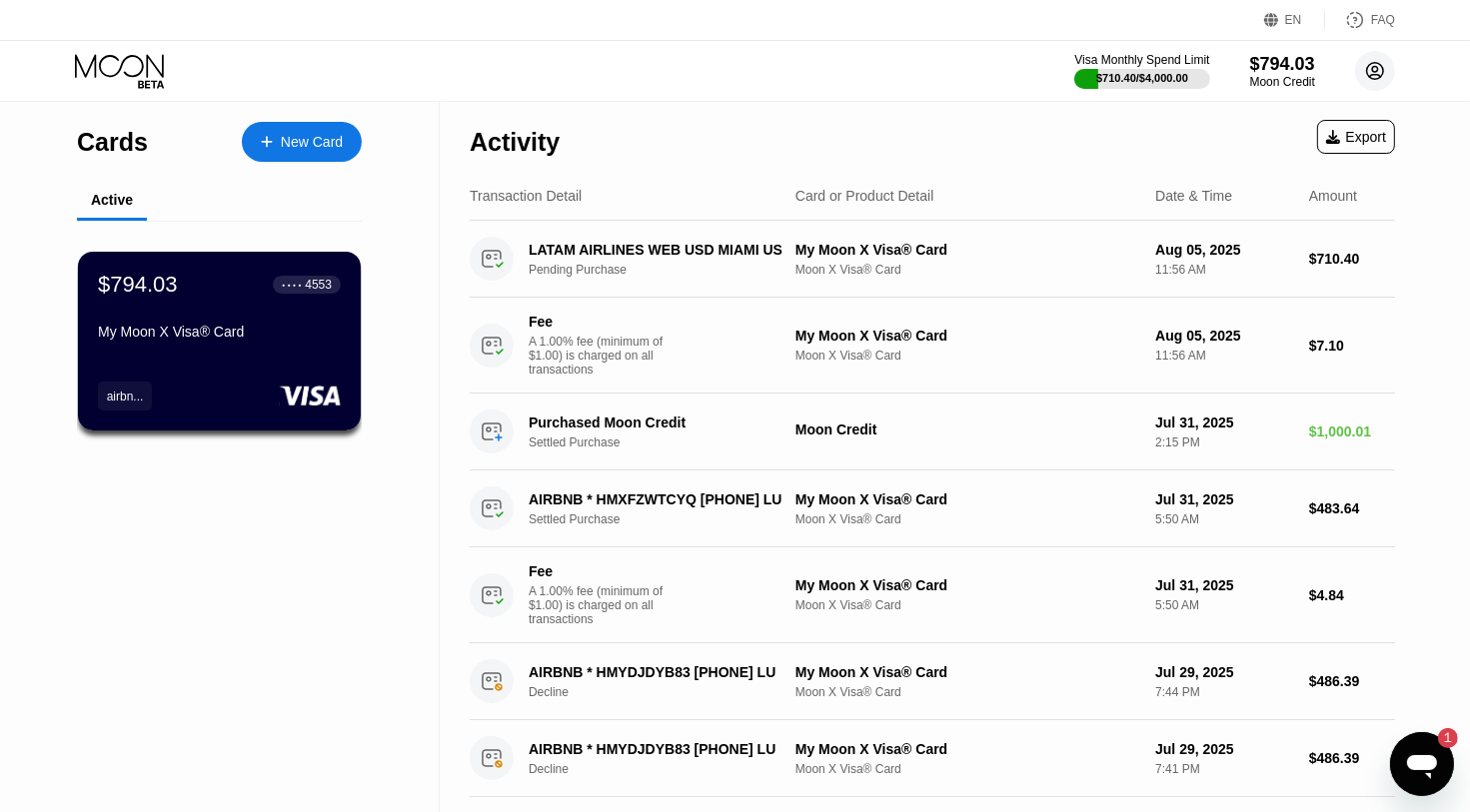 click 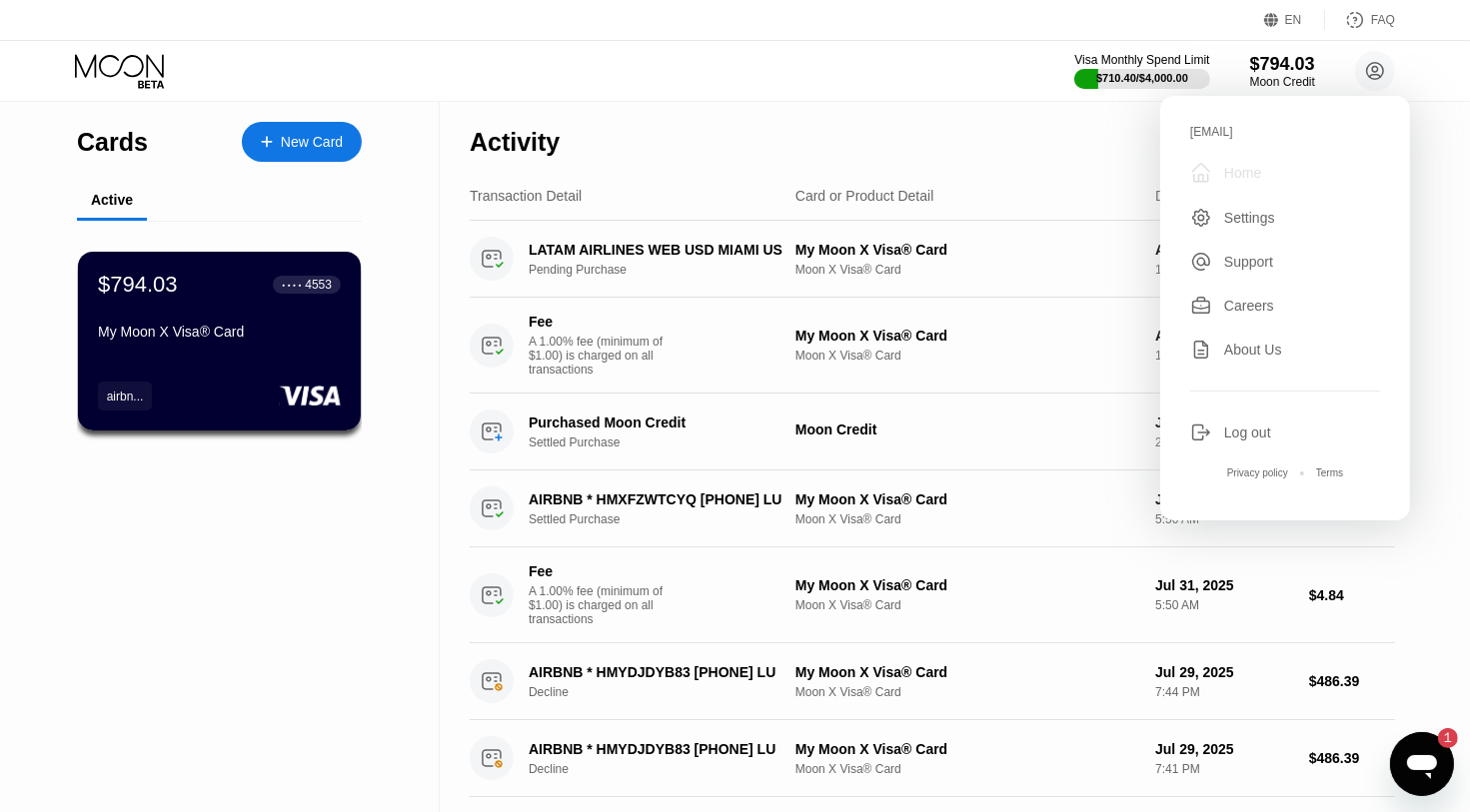 click on " Home" at bounding box center (1285, 173) 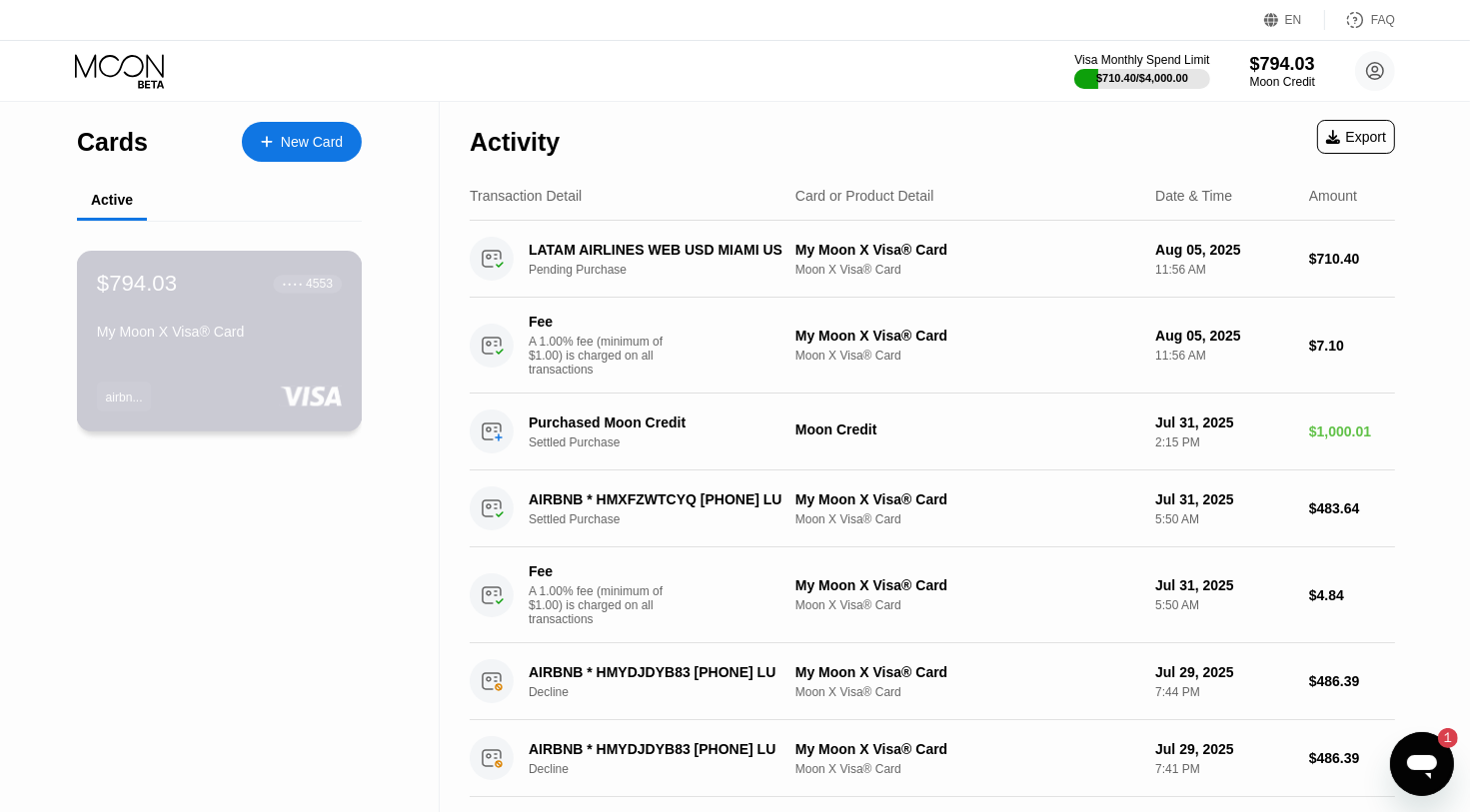 click on "$794.03 ● ● ● ● 4553 My Moon X Visa® Card airbn..." at bounding box center [220, 341] 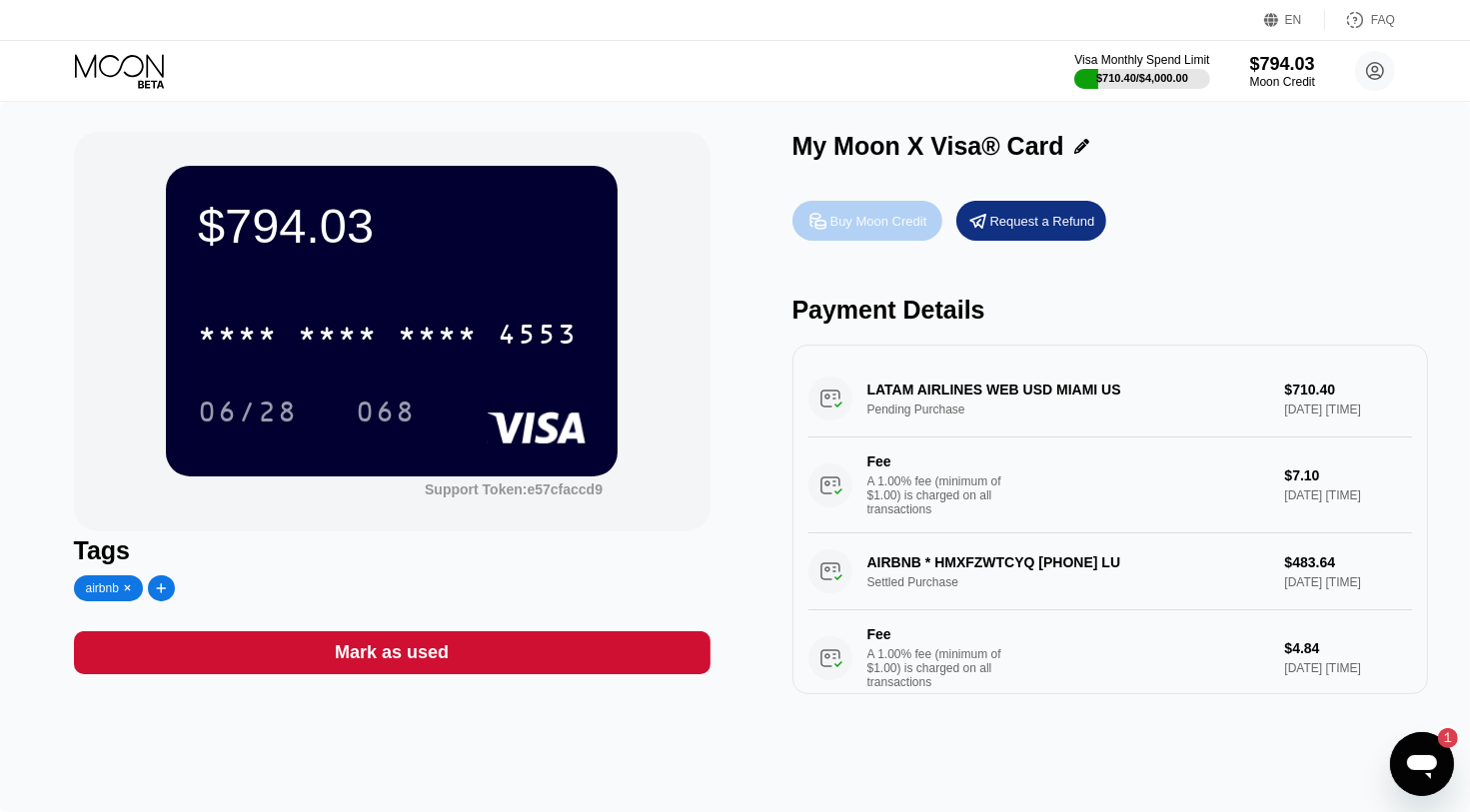 click on "Buy Moon Credit" at bounding box center [878, 221] 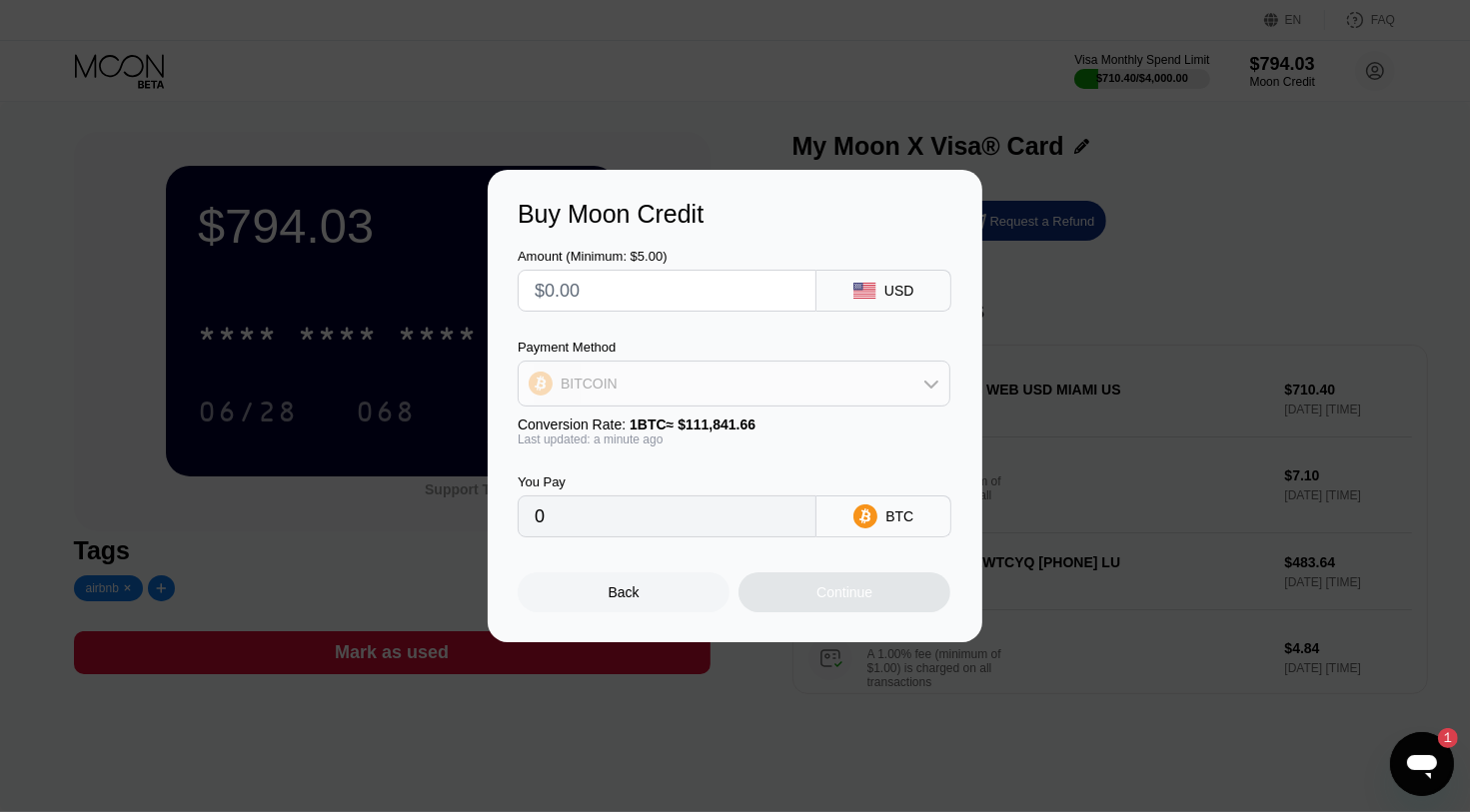 click on "BITCOIN" at bounding box center (734, 384) 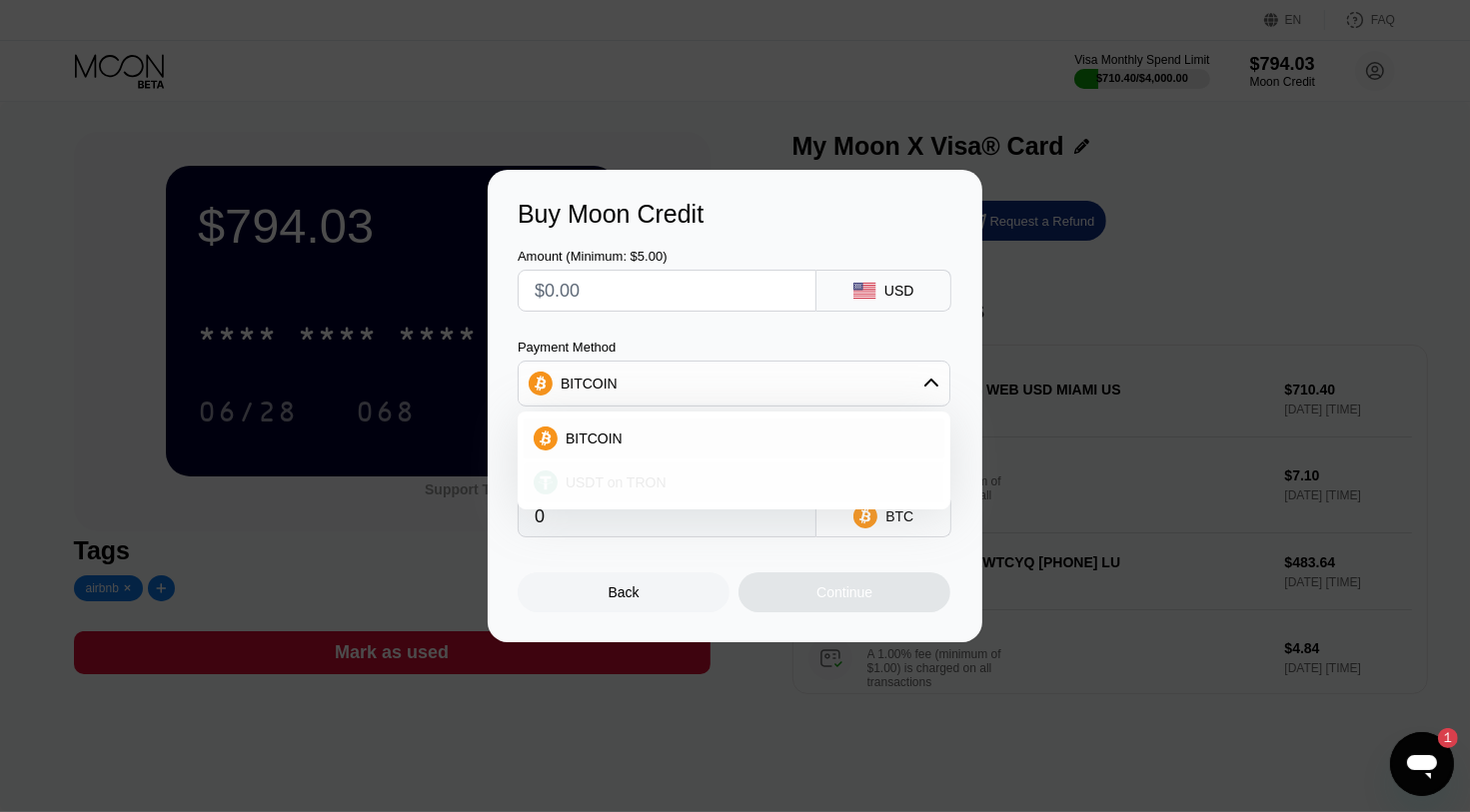 click on "USDT on TRON" at bounding box center (616, 482) 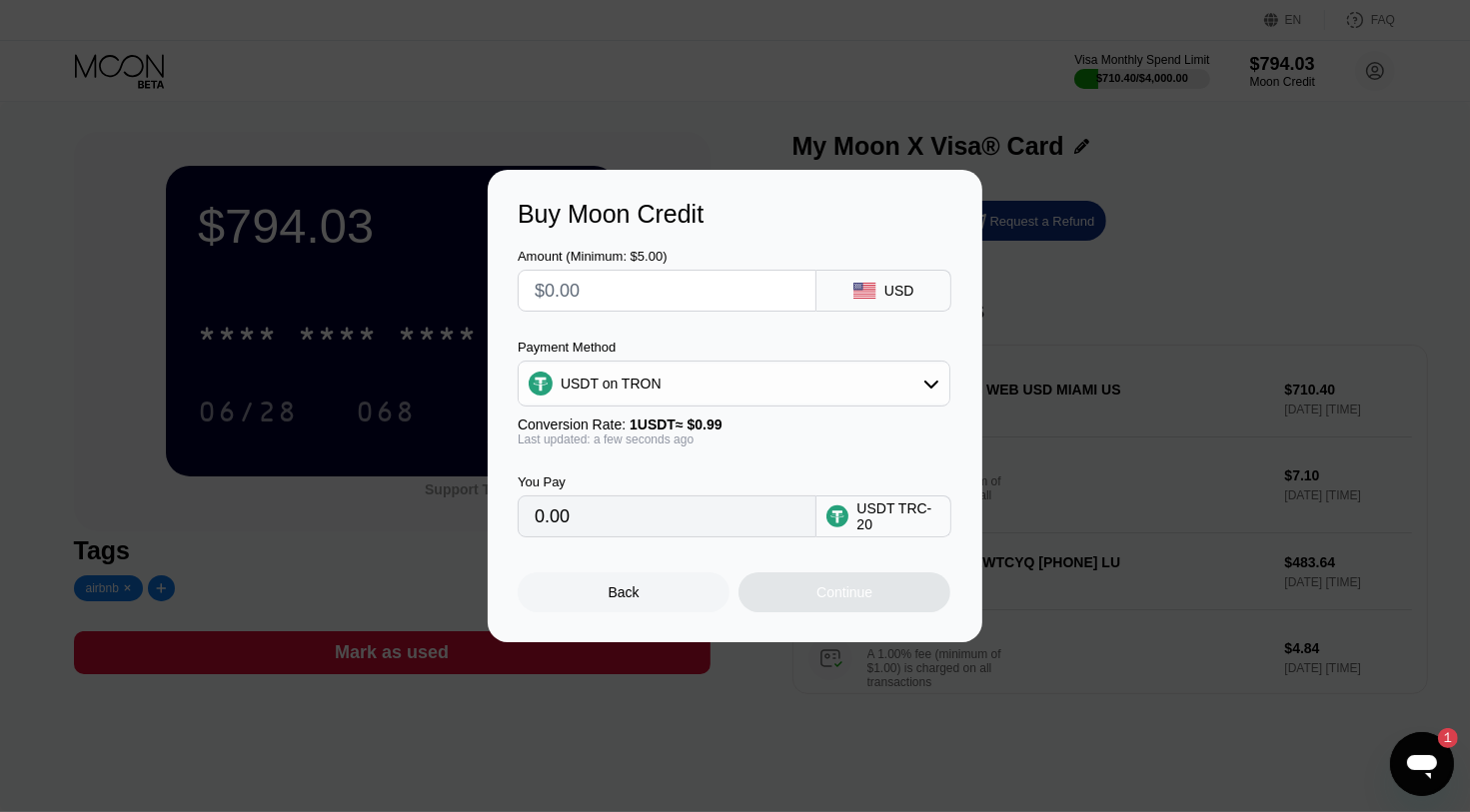 click on "USDT on TRON" at bounding box center [734, 384] 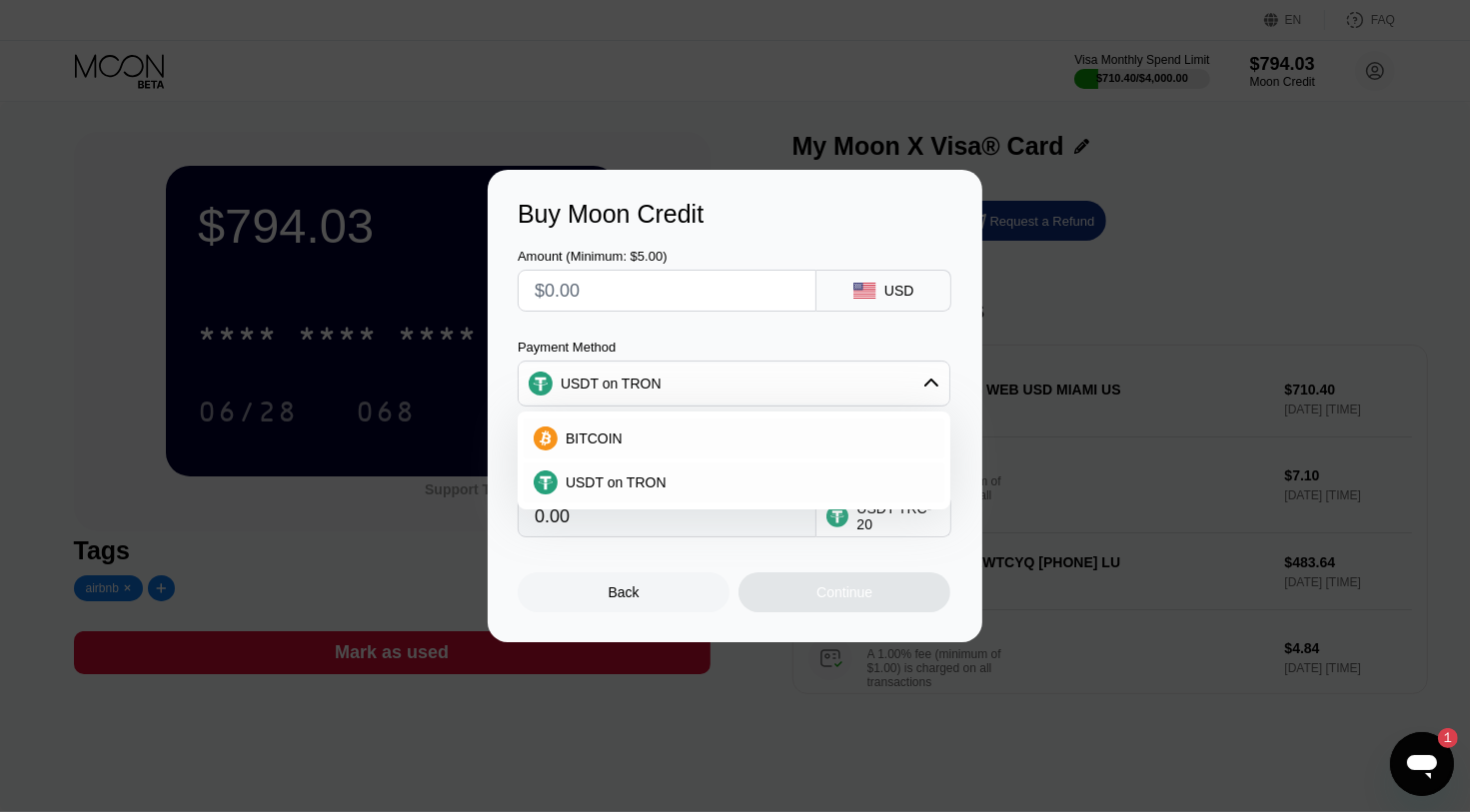 click on "Buy Moon Credit" at bounding box center (735, 214) 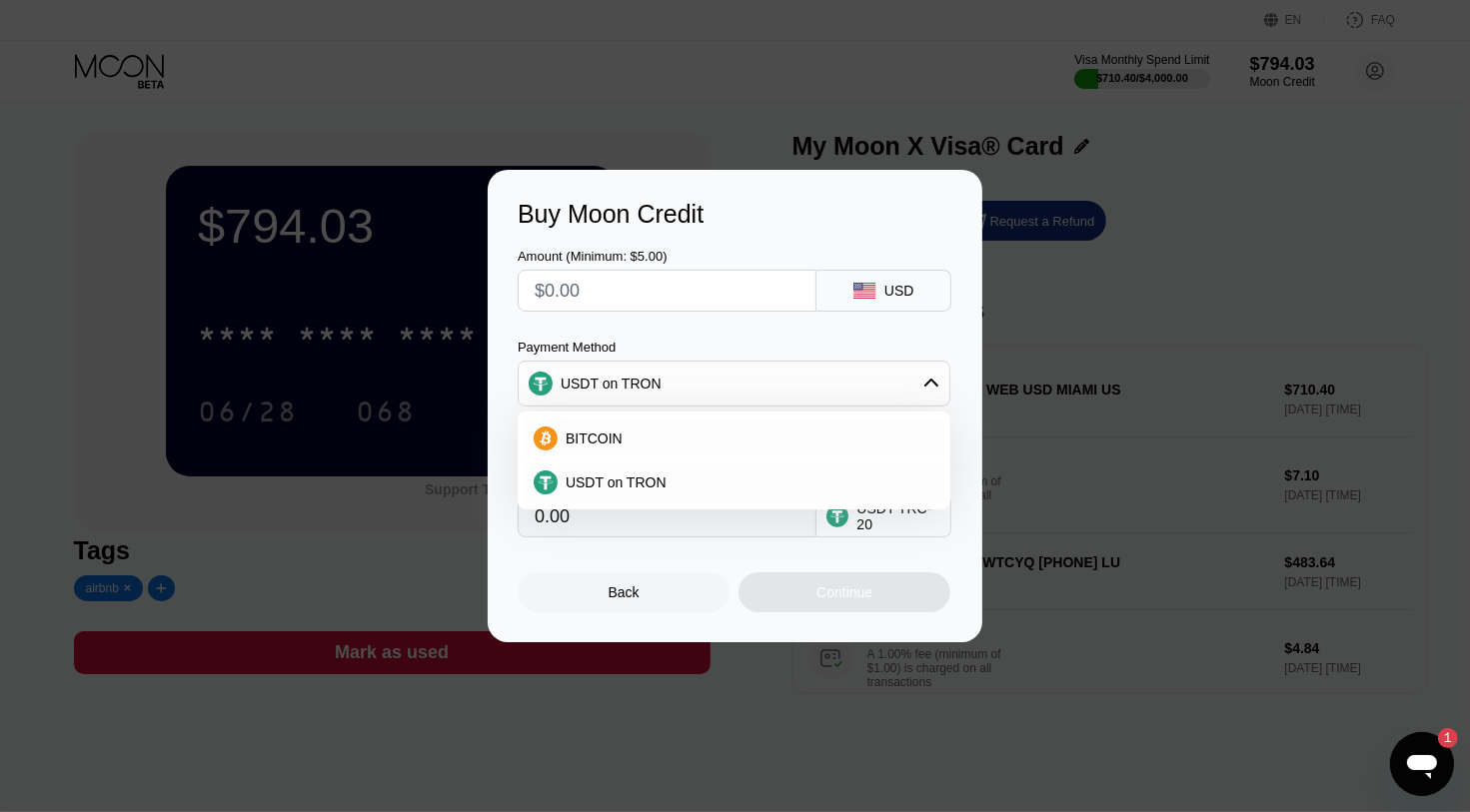 click on "Amount (Minimum: $5.00) USD Payment Method USDT on TRON BITCOIN USDT on TRON Conversion Rate:   1  USDT  ≈   $0.99 Last updated:   a few seconds ago You Pay 0.00 USDT TRC-20" at bounding box center (735, 383) 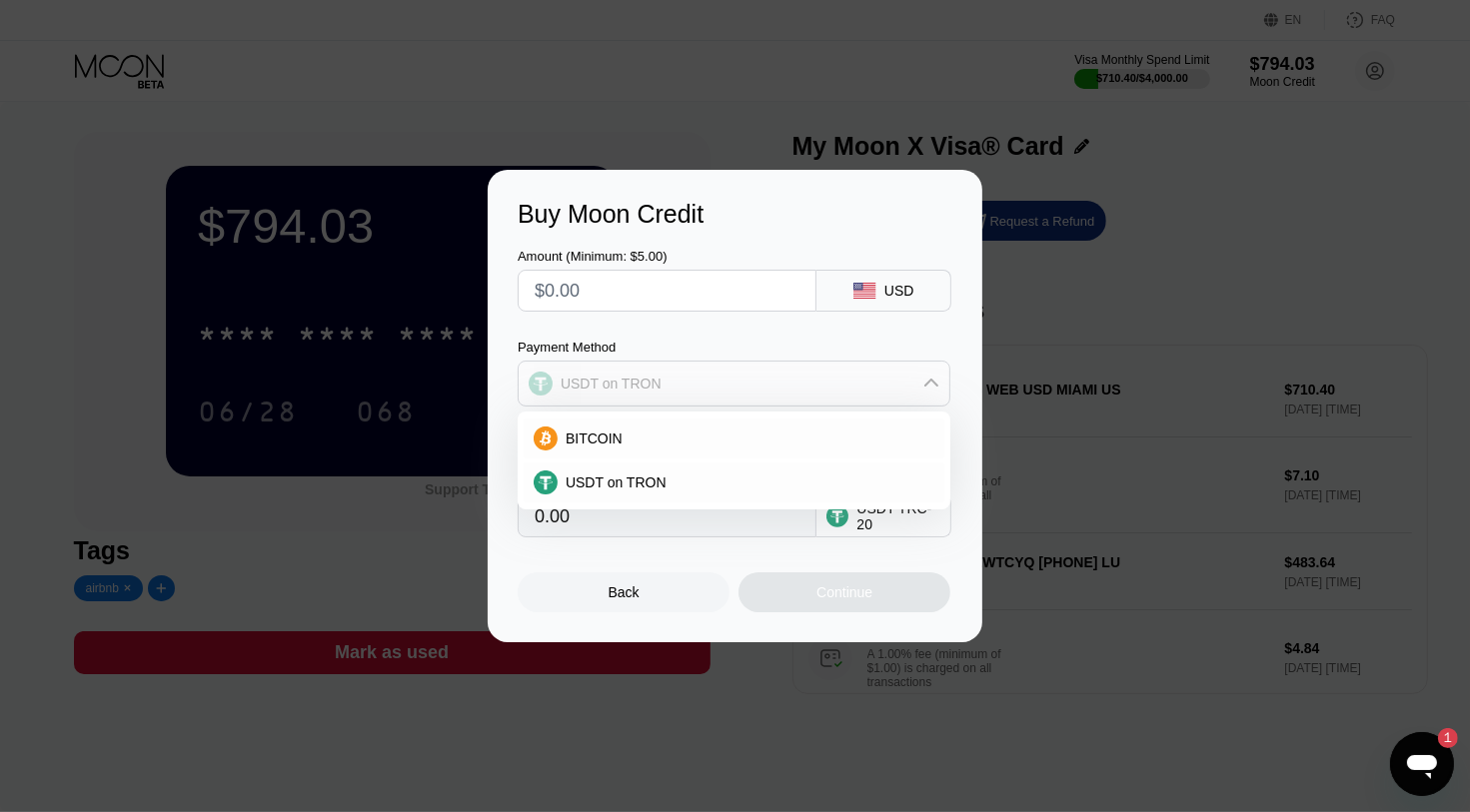 click on "USDT on TRON" at bounding box center (734, 384) 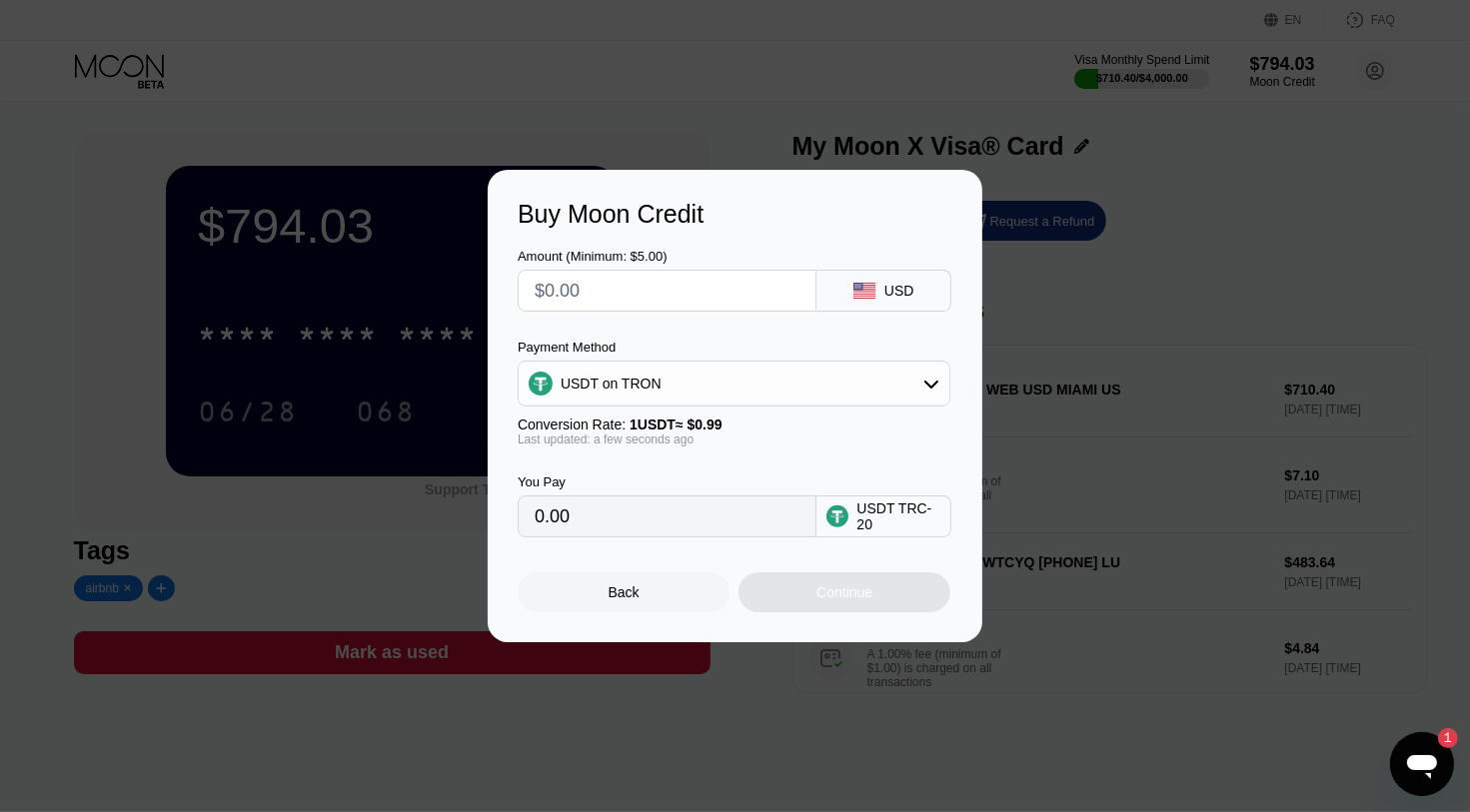 drag, startPoint x: 590, startPoint y: 527, endPoint x: 532, endPoint y: 516, distance: 59.03389 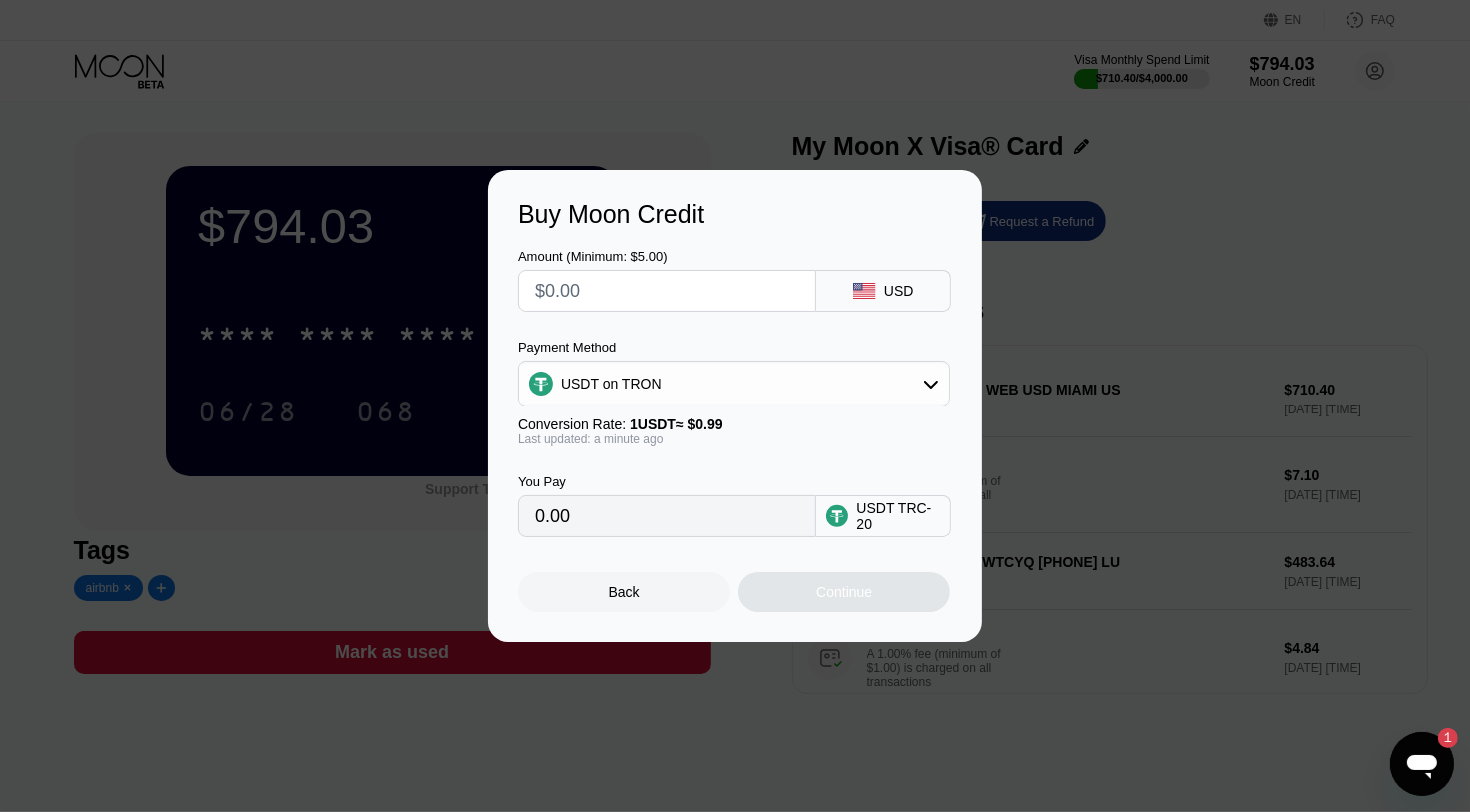 click on "Back" at bounding box center [624, 592] 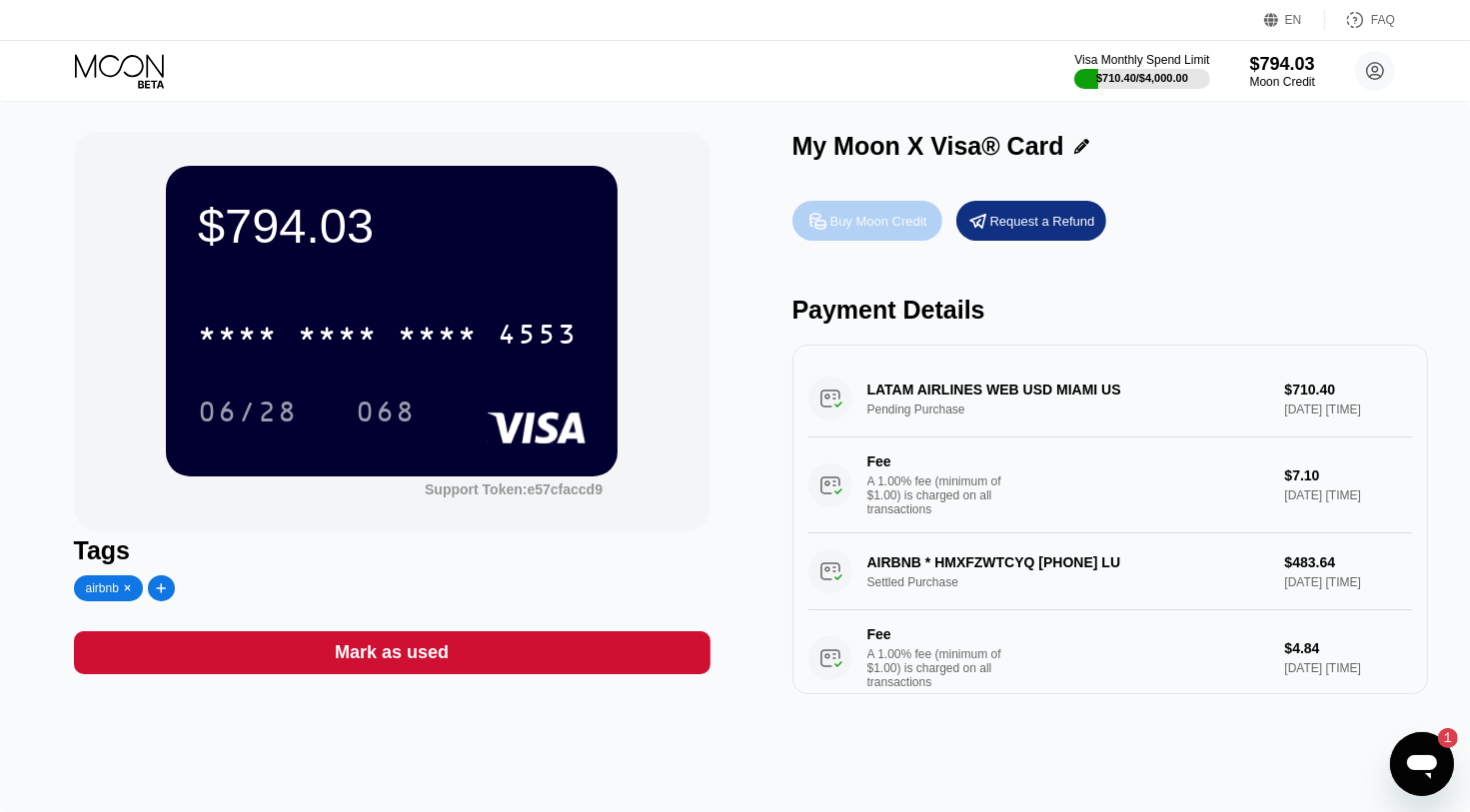 click on "Buy Moon Credit" at bounding box center [878, 221] 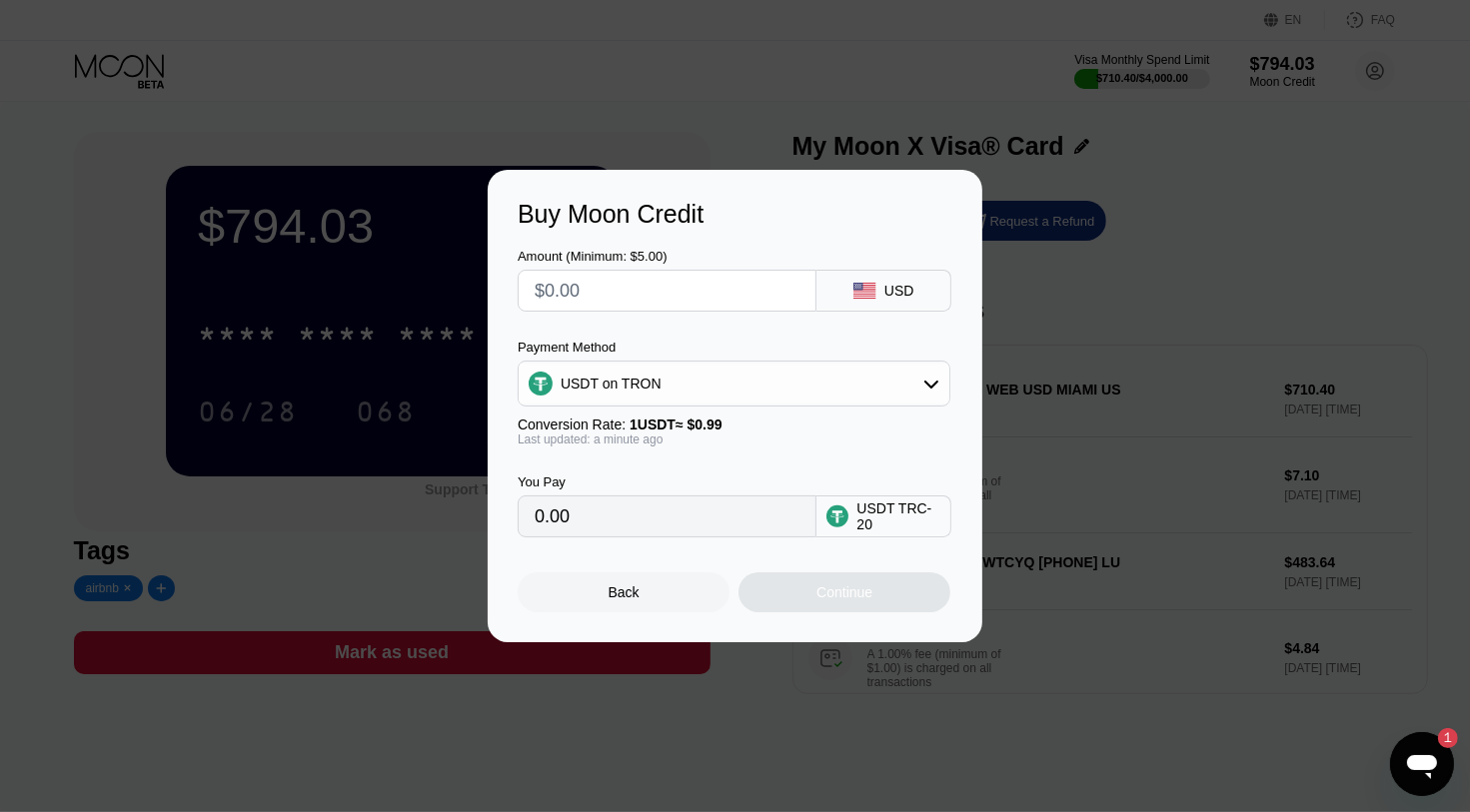 click on "0.00" at bounding box center [667, 516] 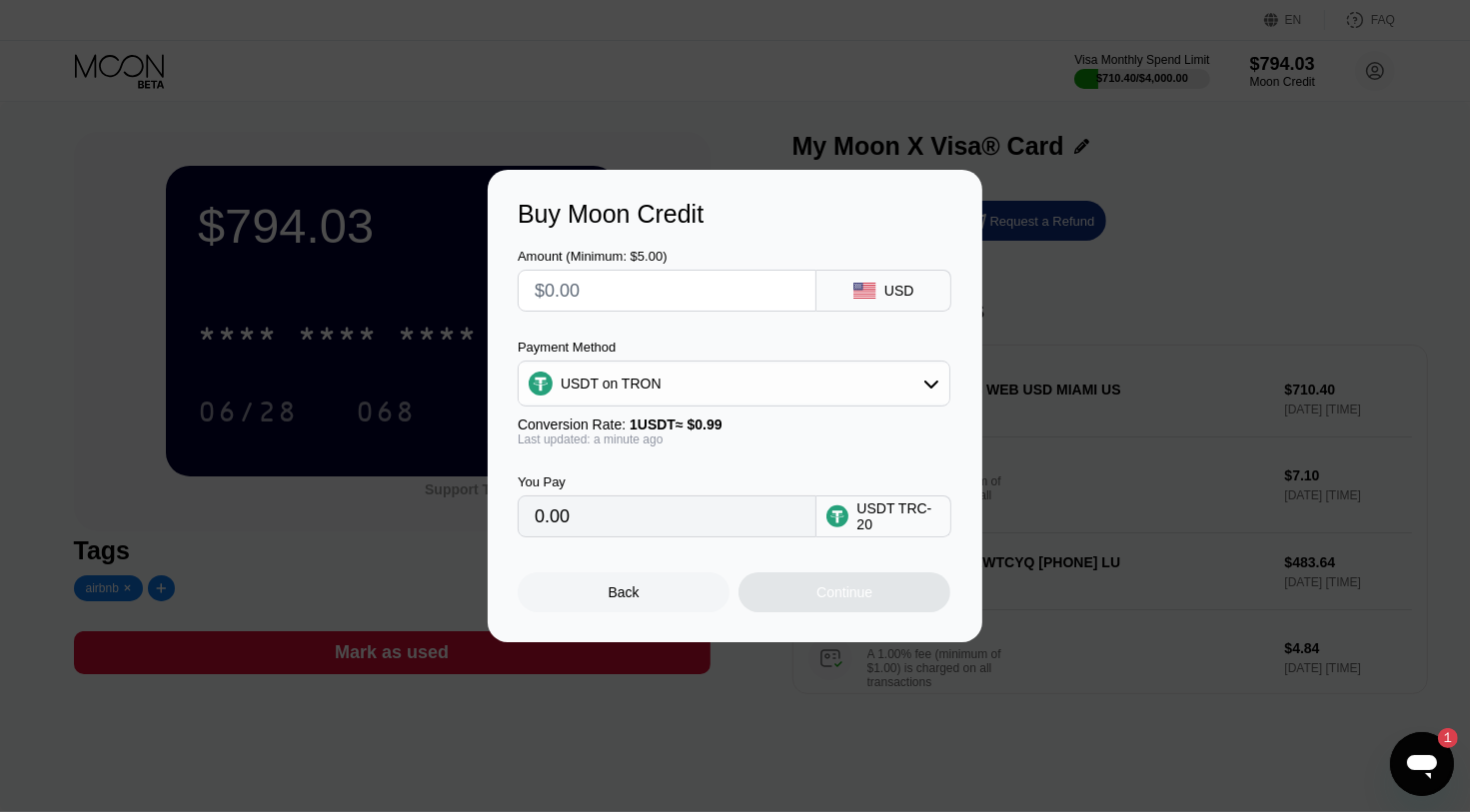 type on "$1" 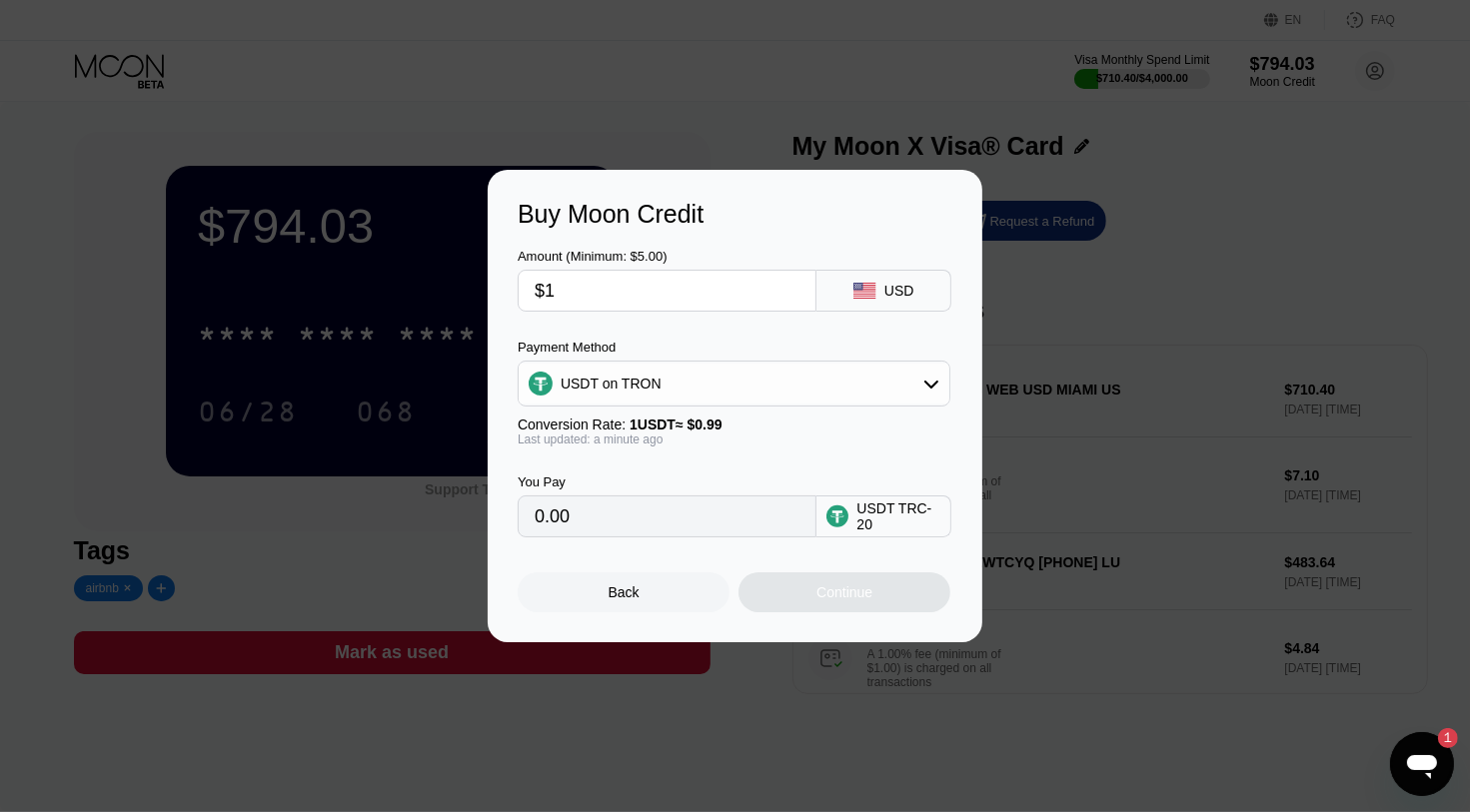 type on "1.01" 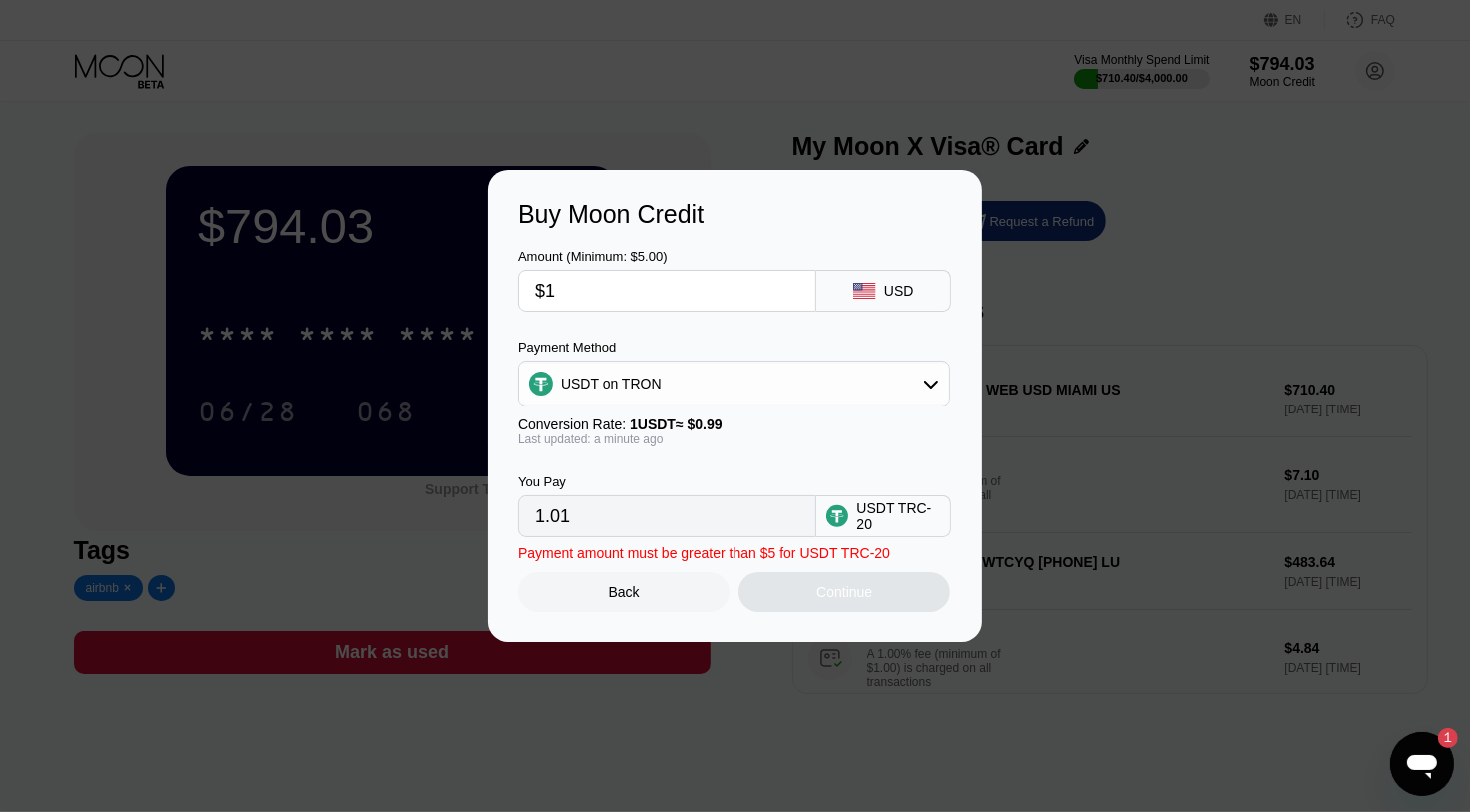 type on "$18" 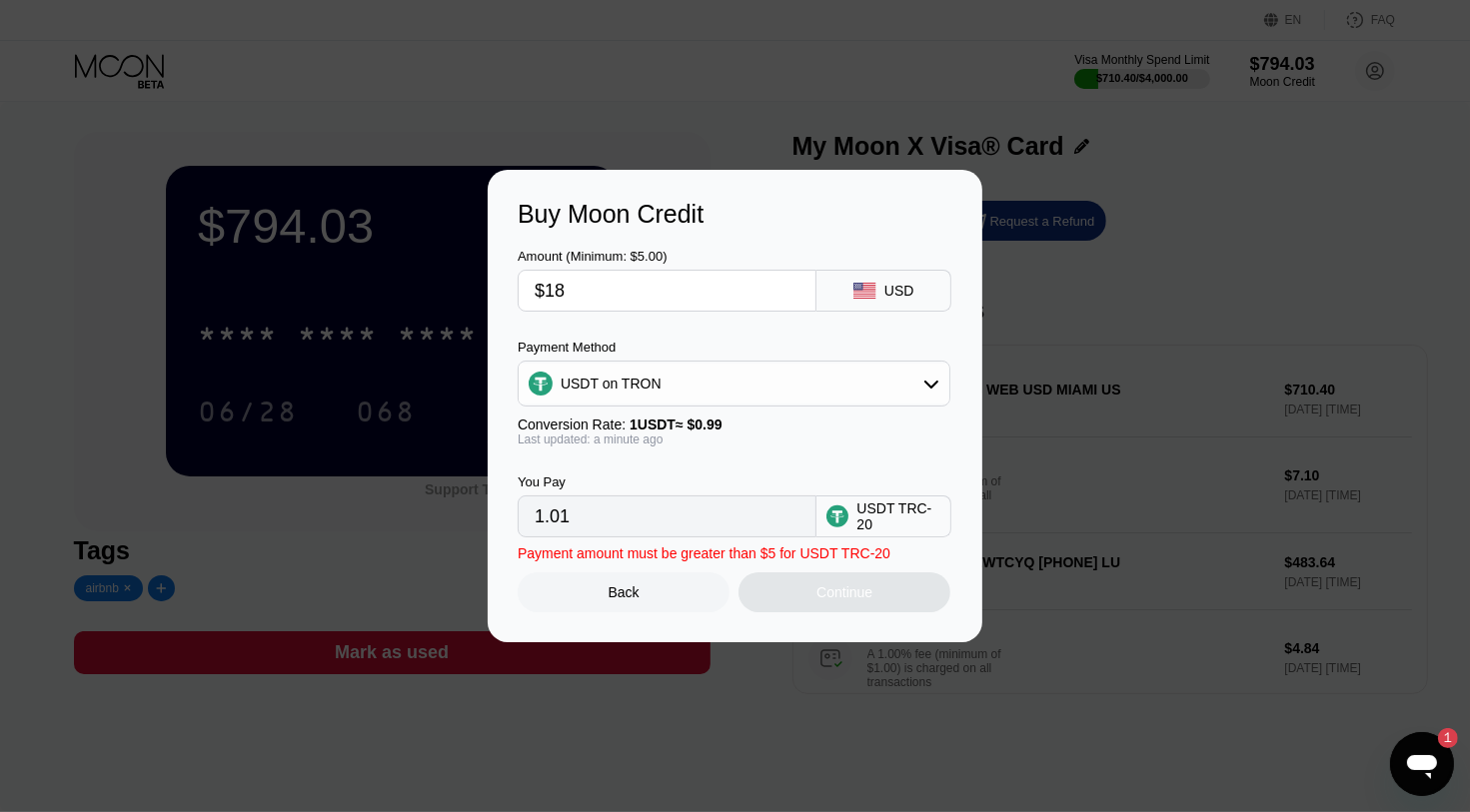 type on "18.18" 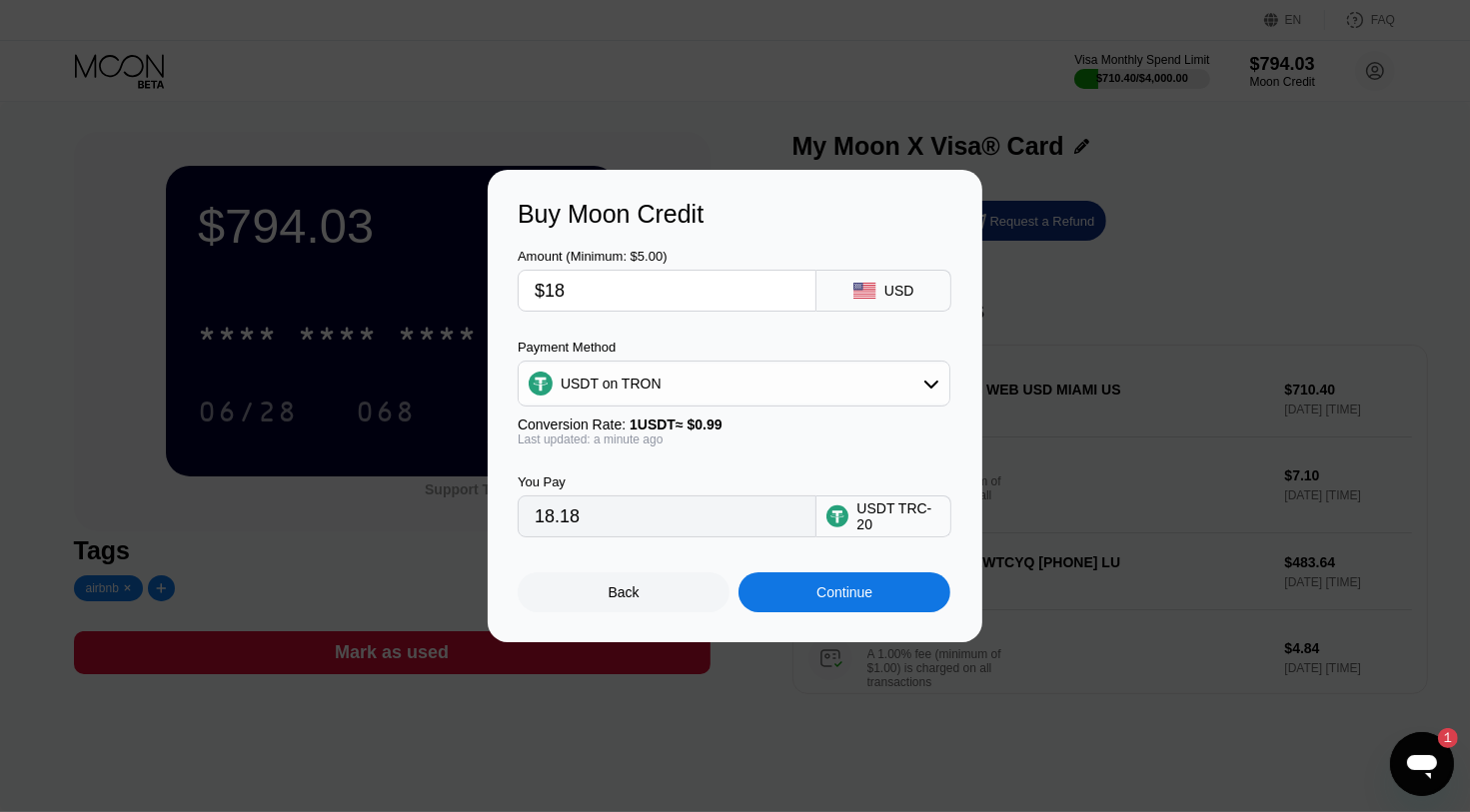 type on "$185" 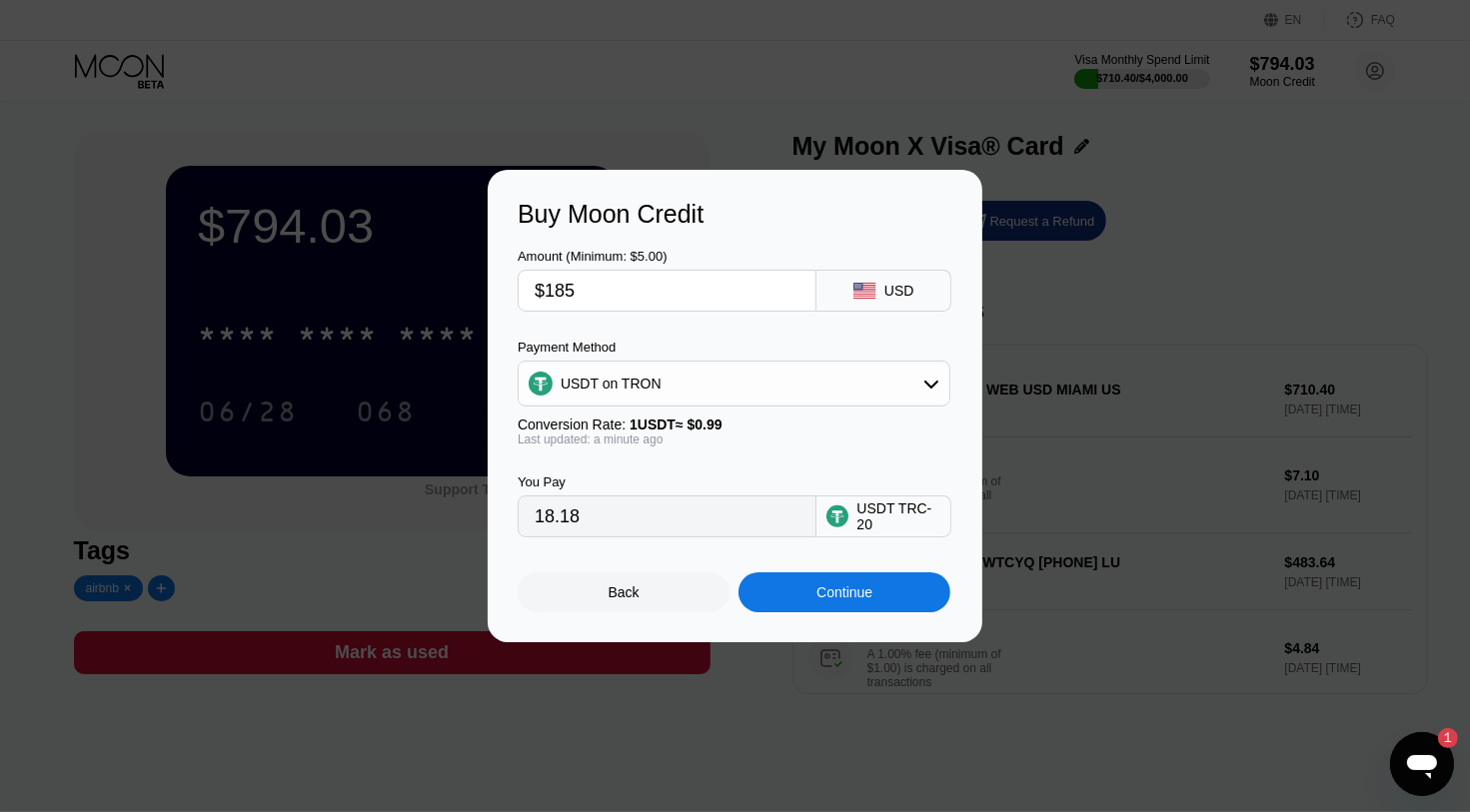 type on "186.87" 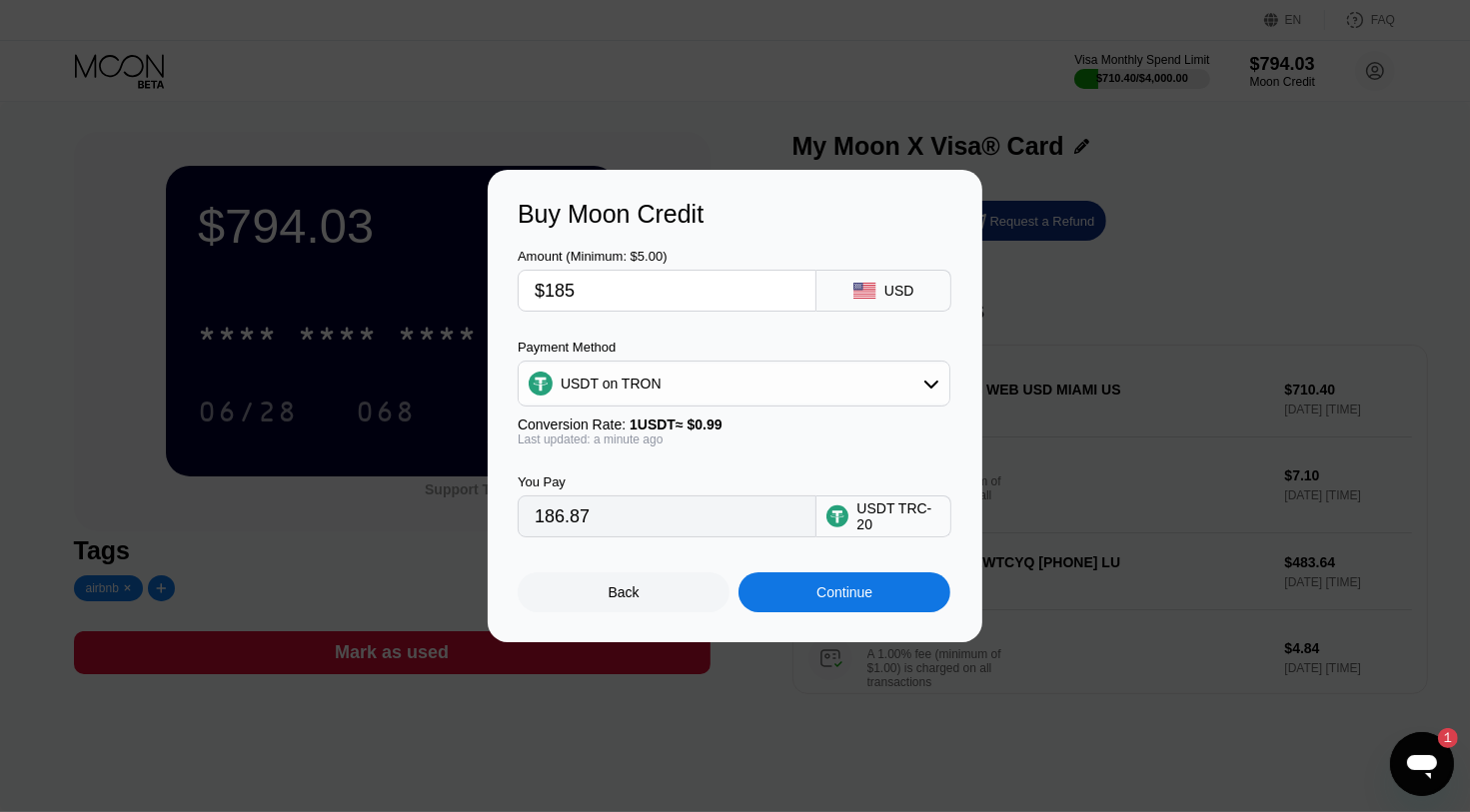 type on "$1850" 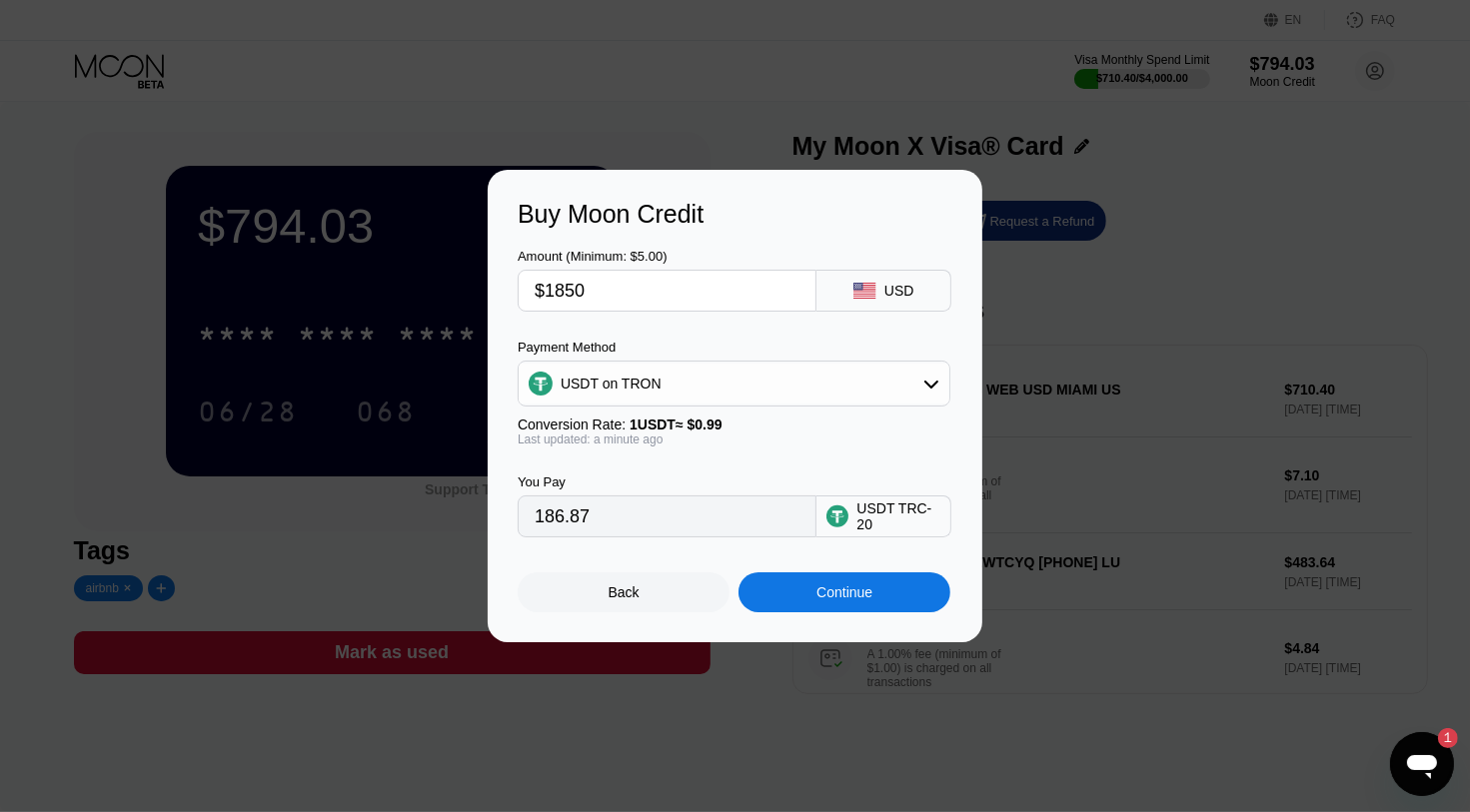 type on "1868.69" 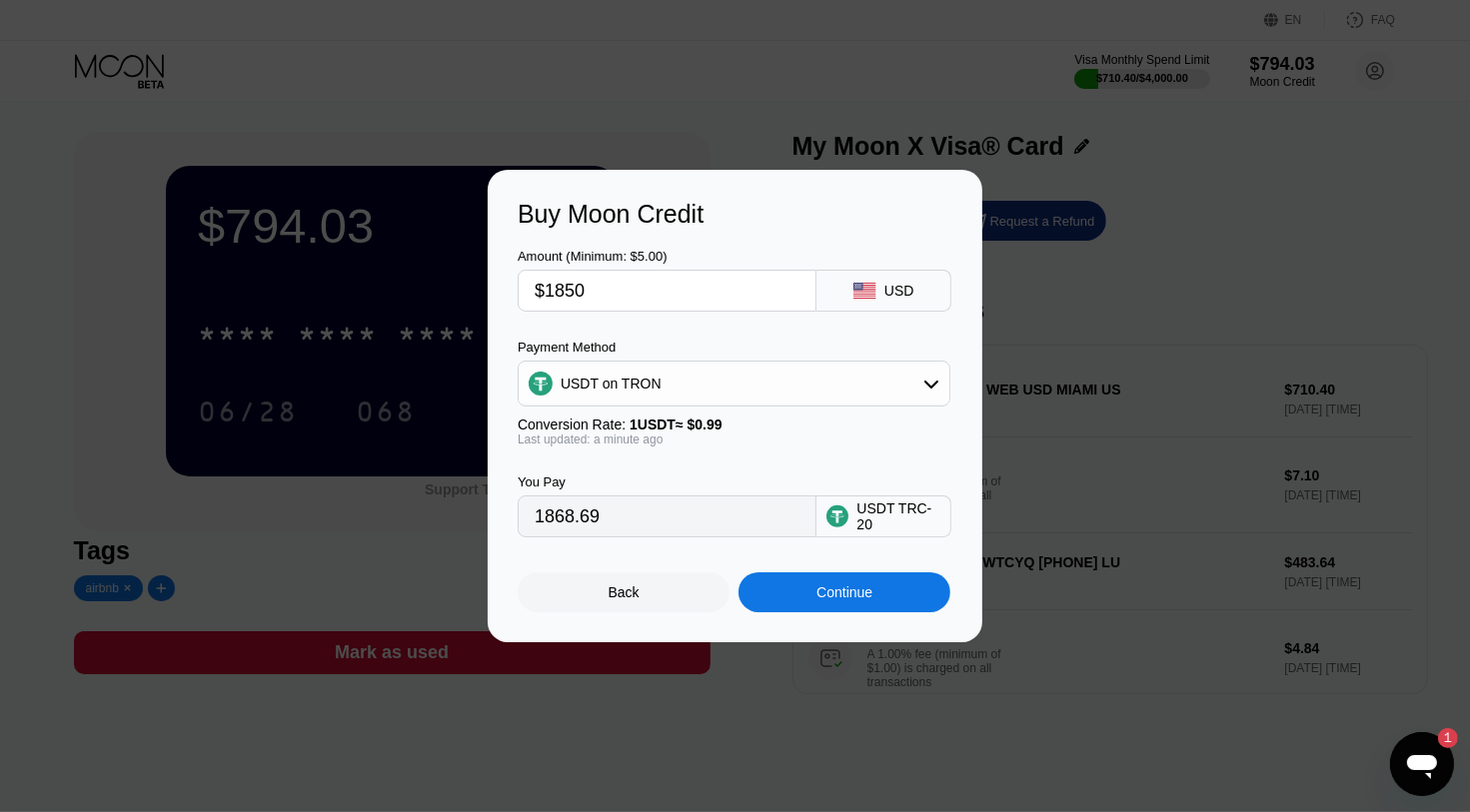 type on "$185" 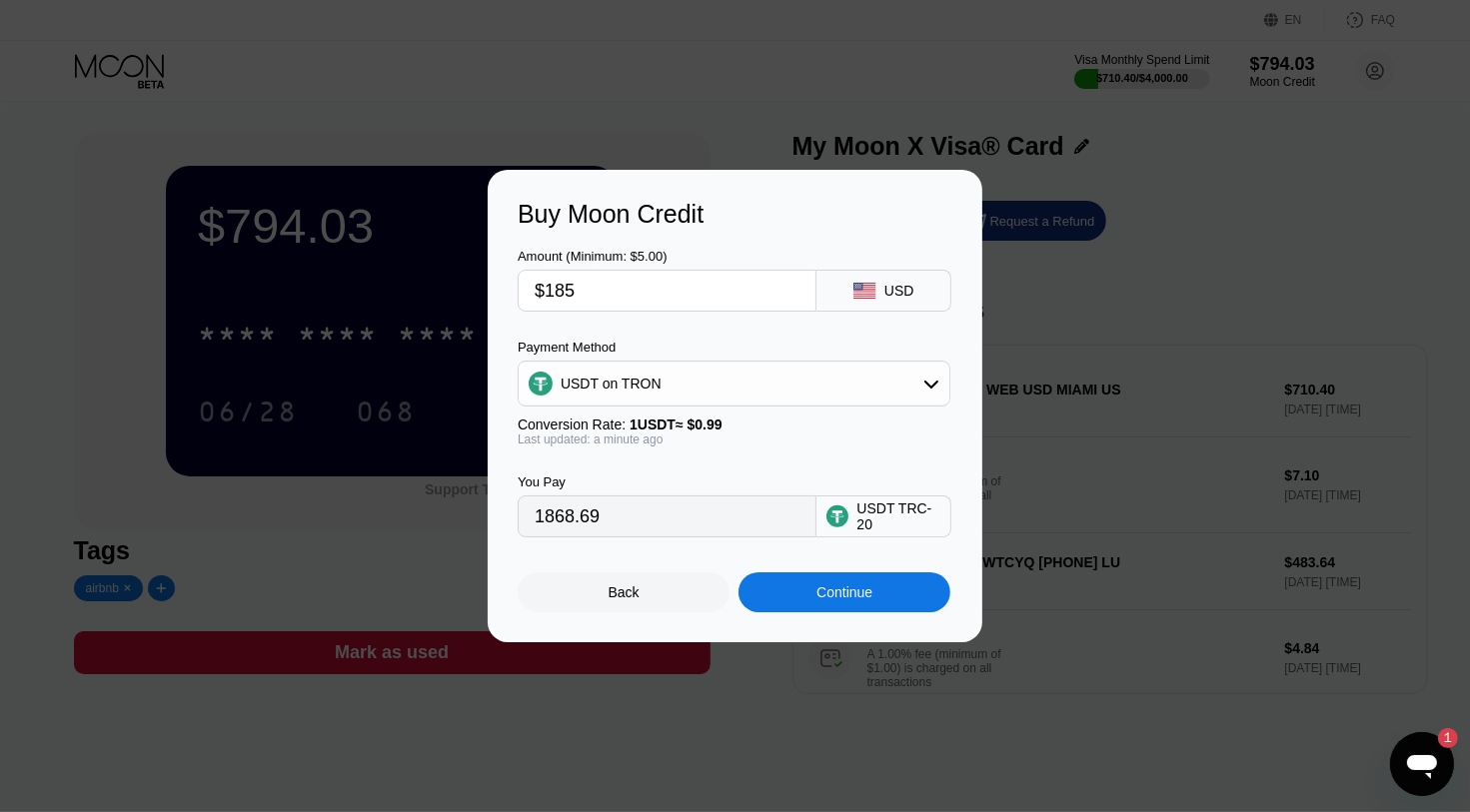 type on "186.87" 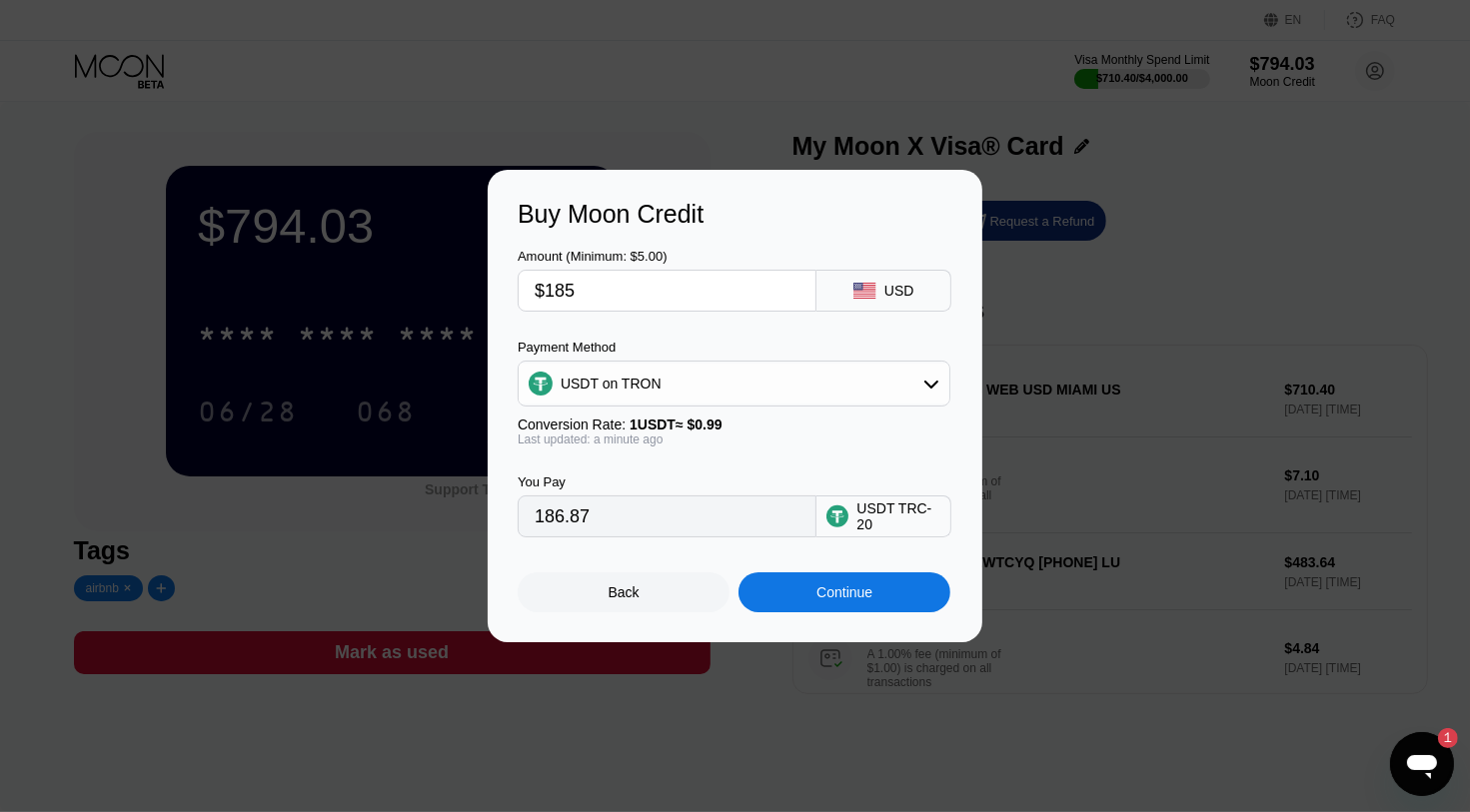 type on "$18" 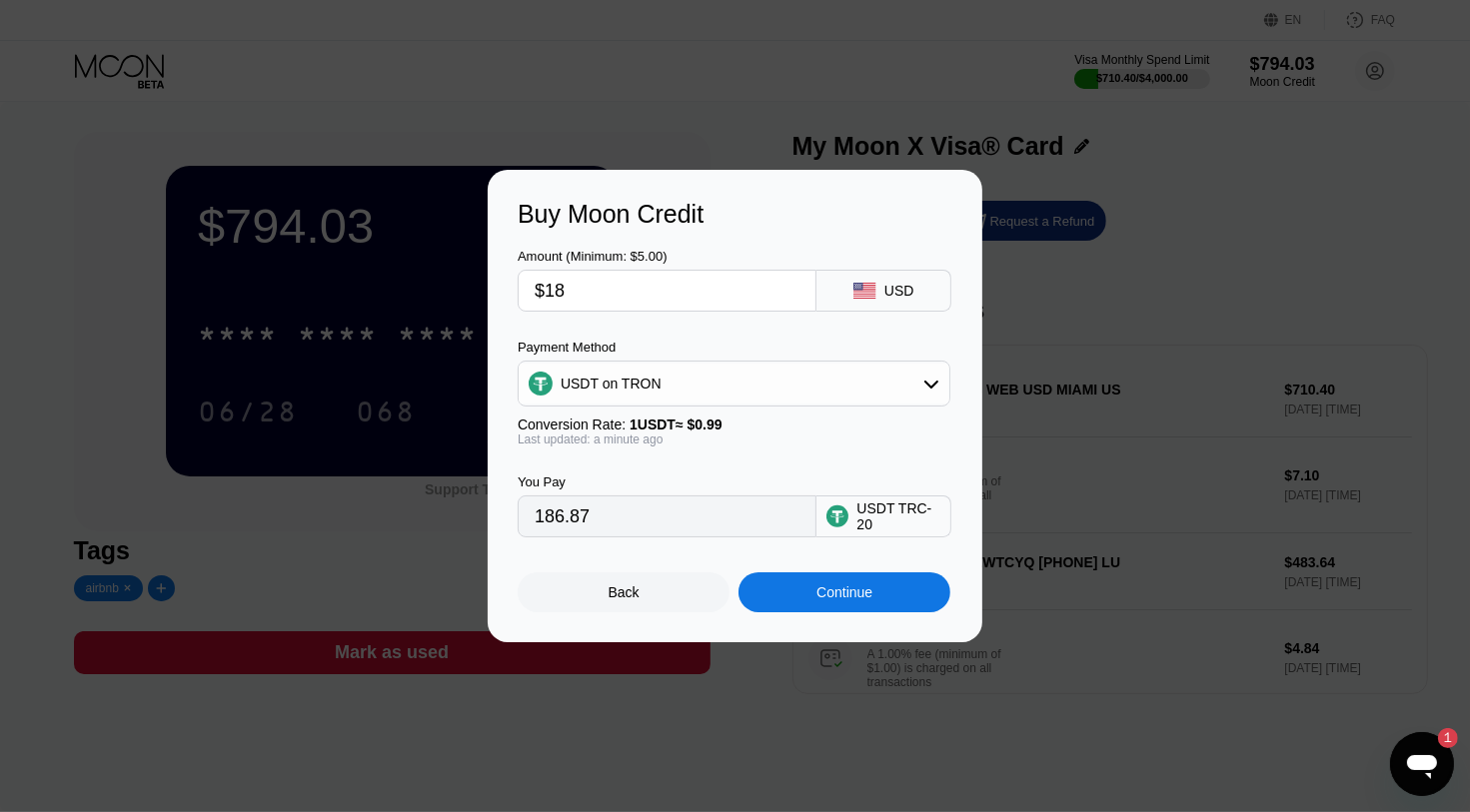 type on "18.18" 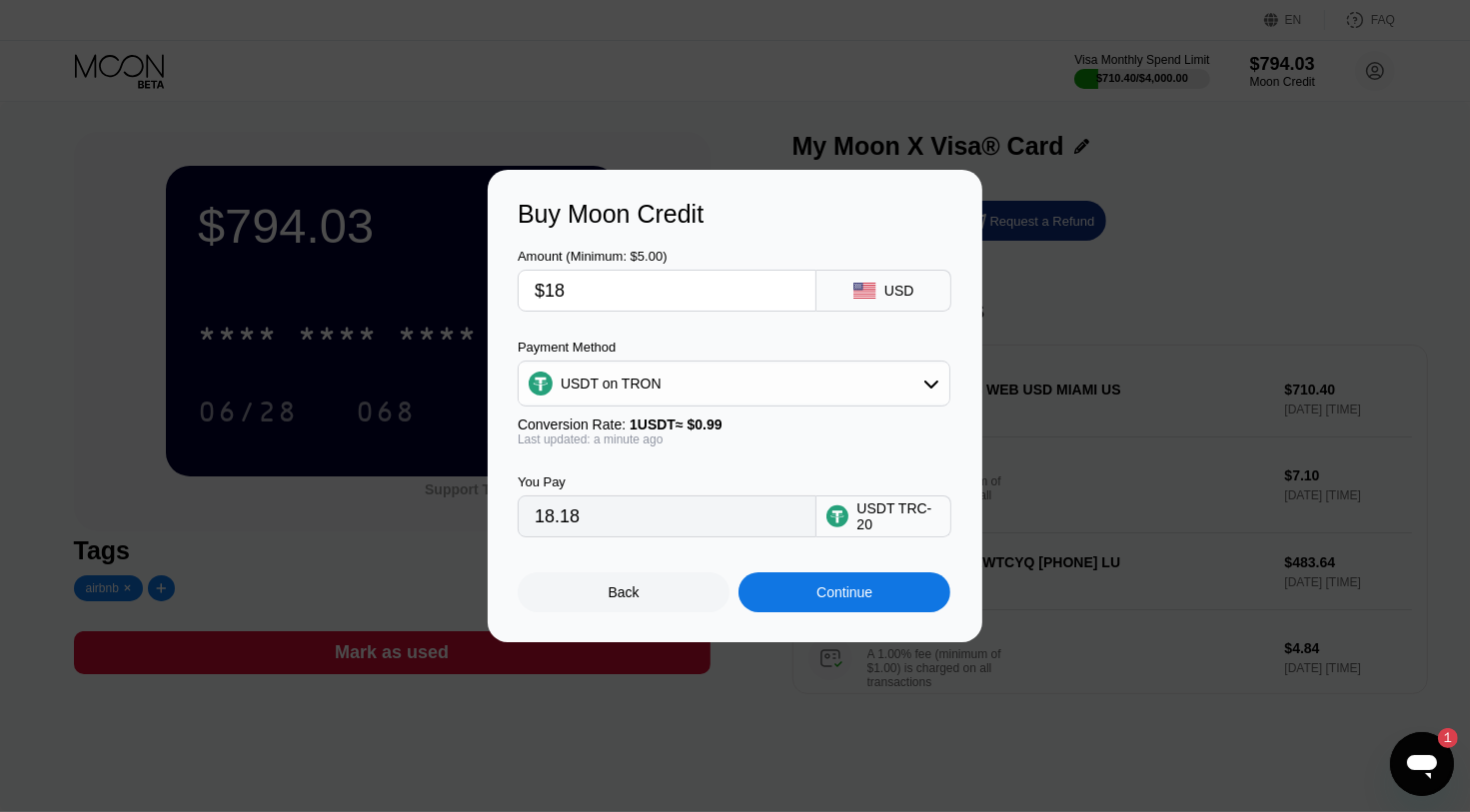 type on "$187" 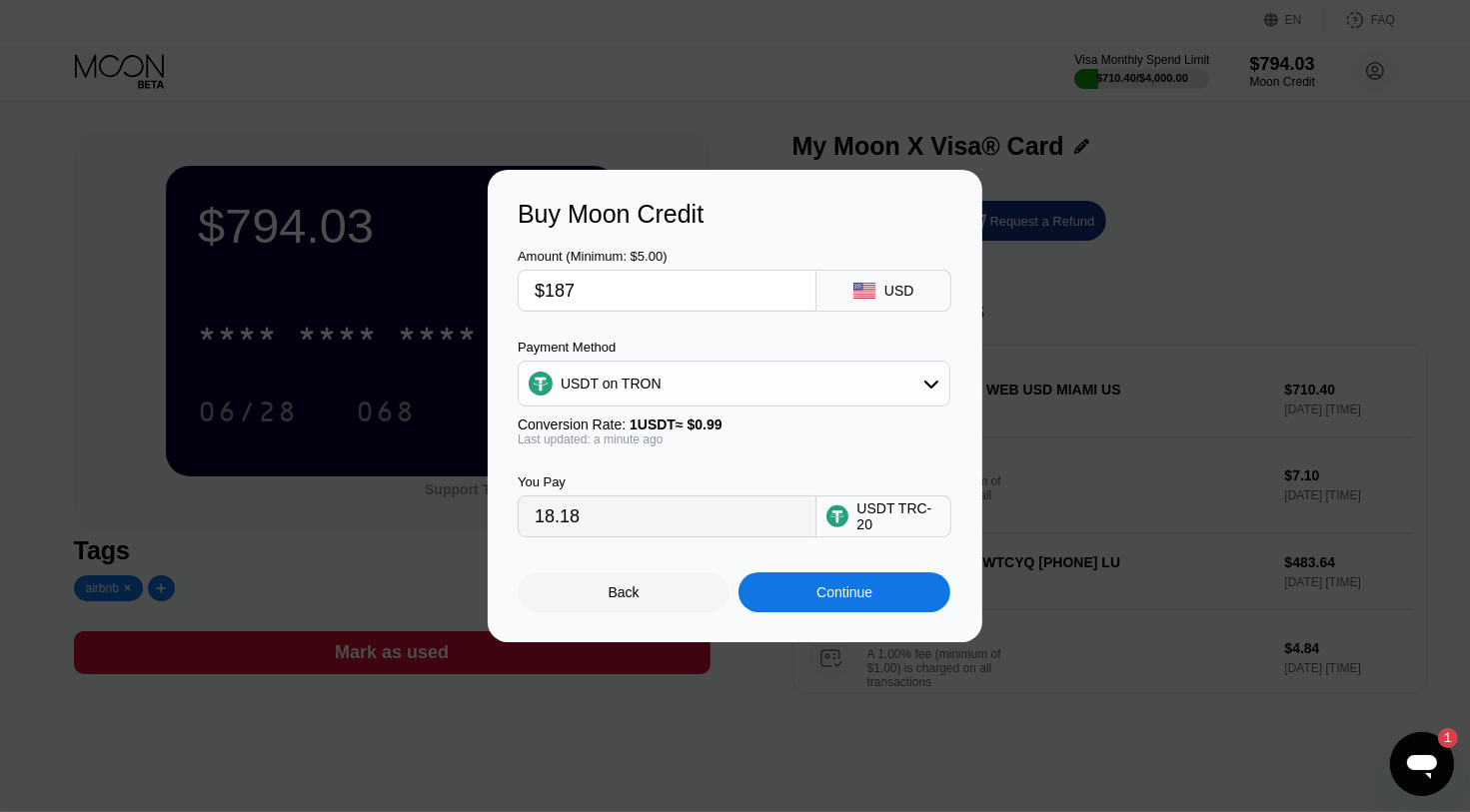 type on "188.89" 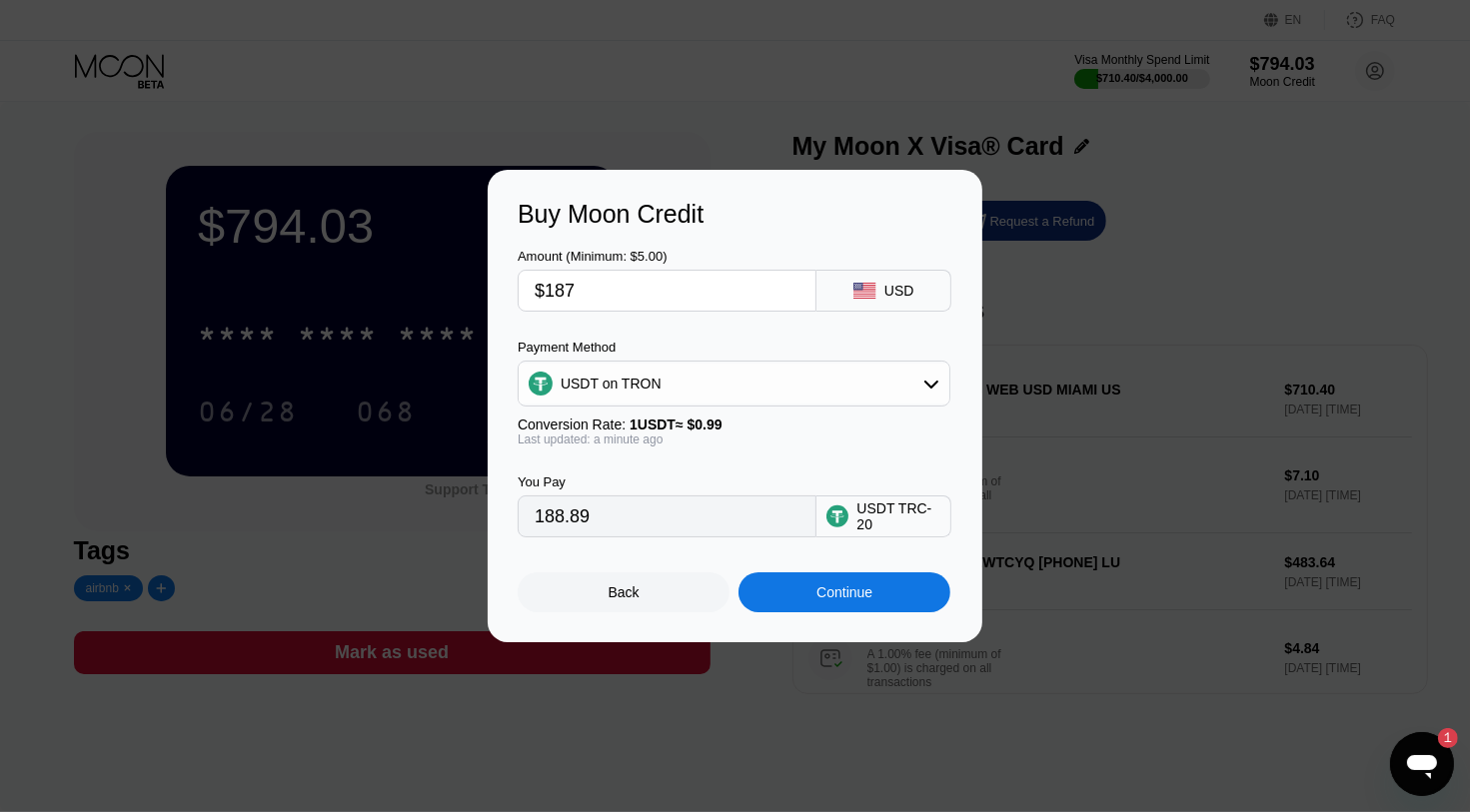 type on "$1870" 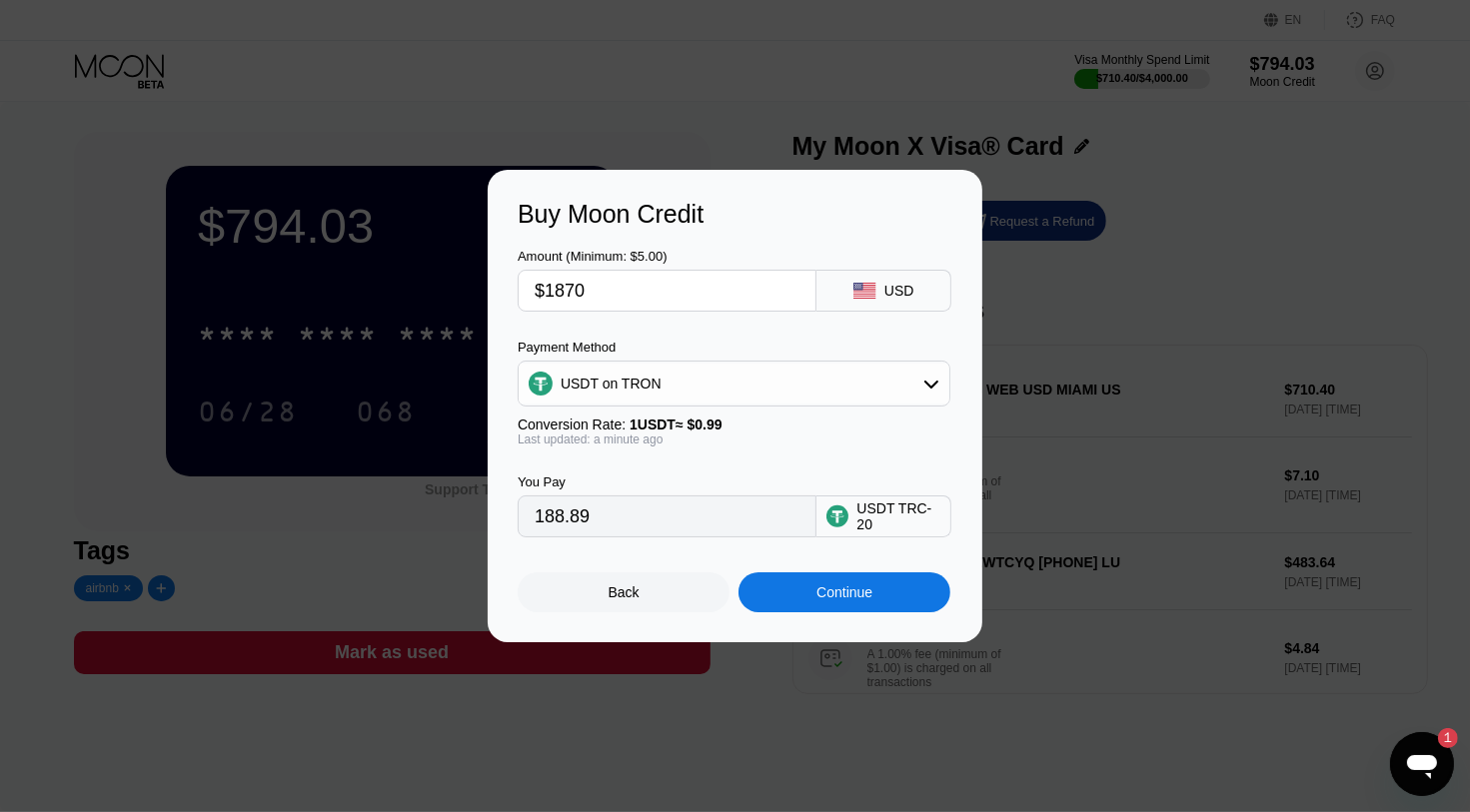 type on "1888.89" 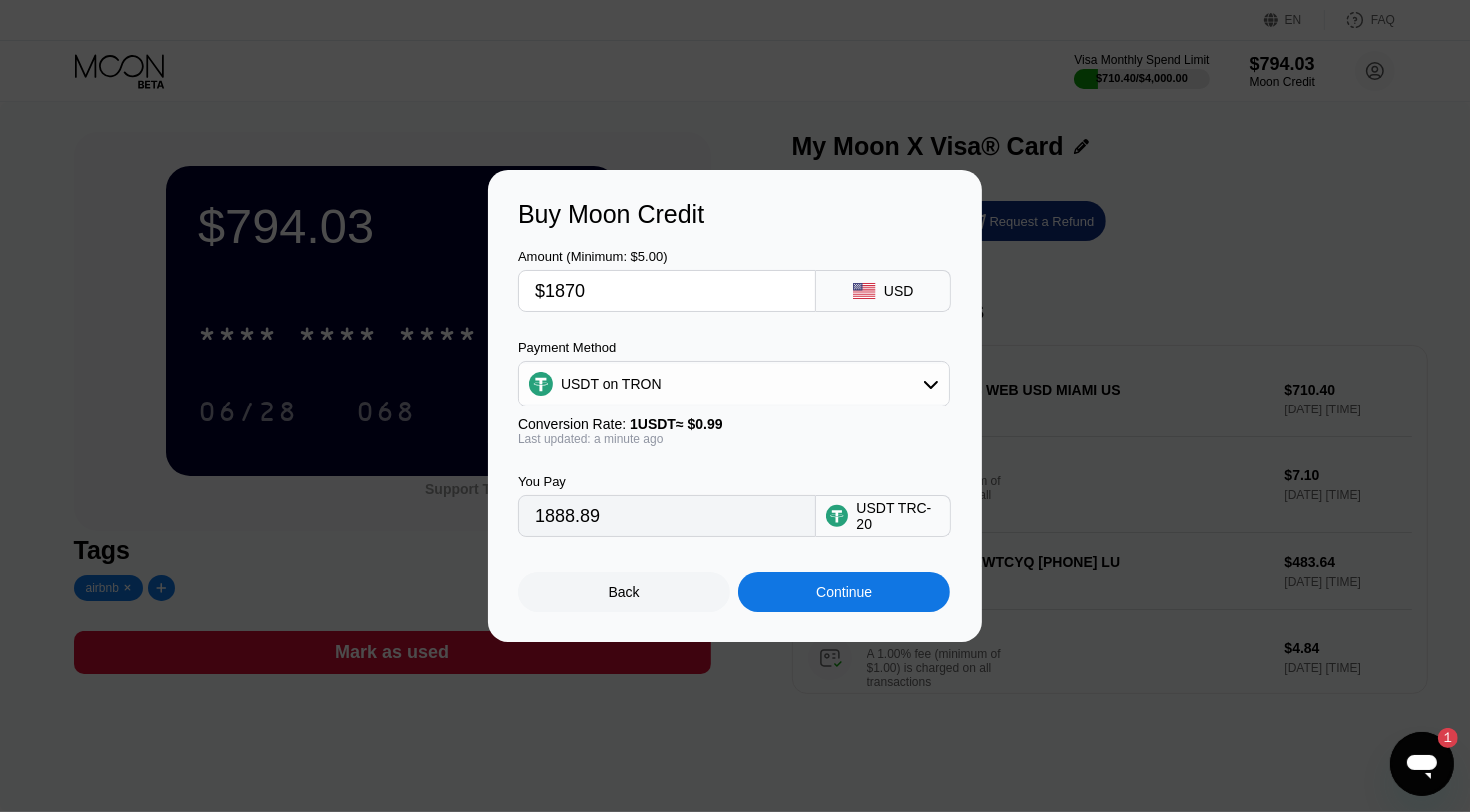 type on "$187" 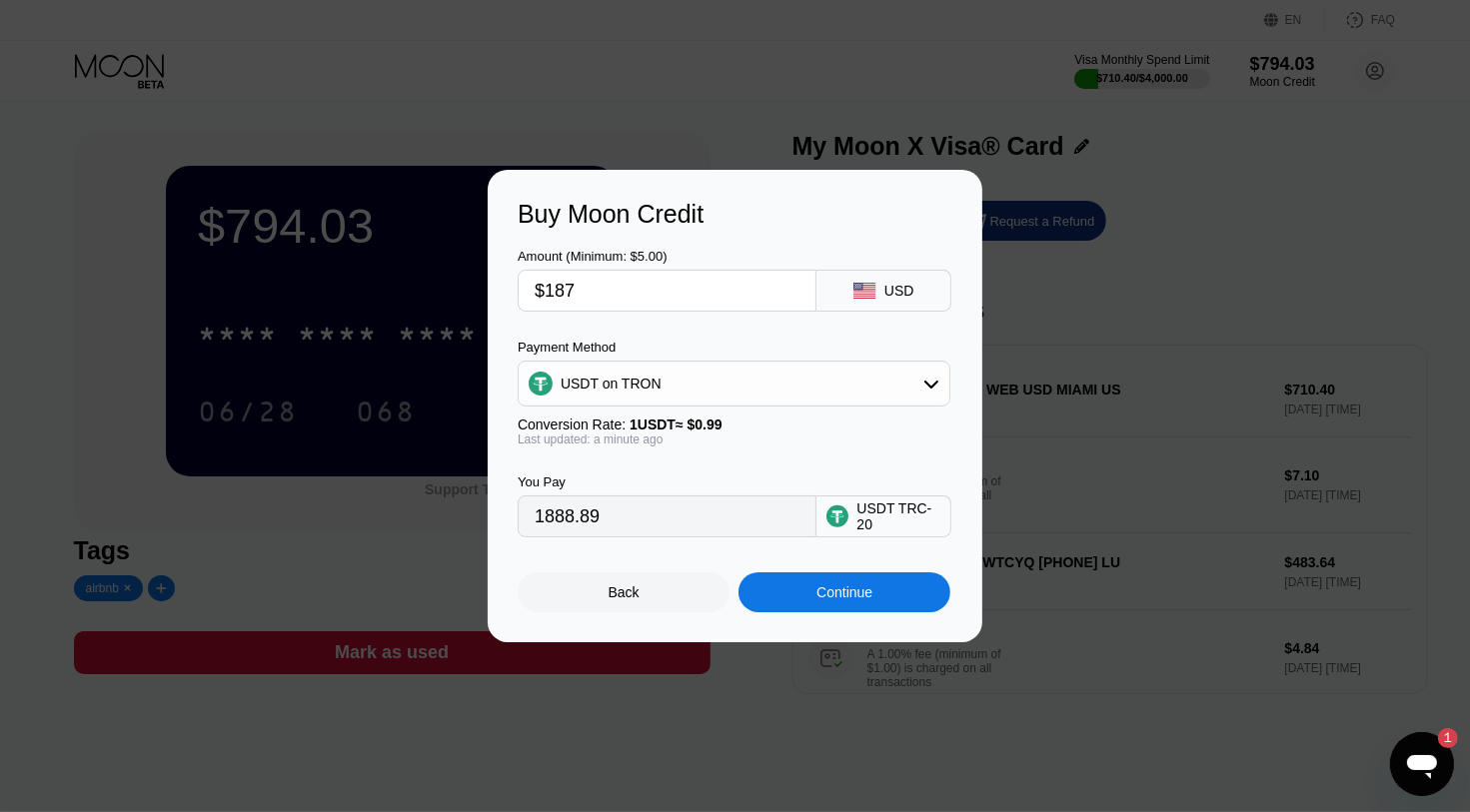 type on "188.89" 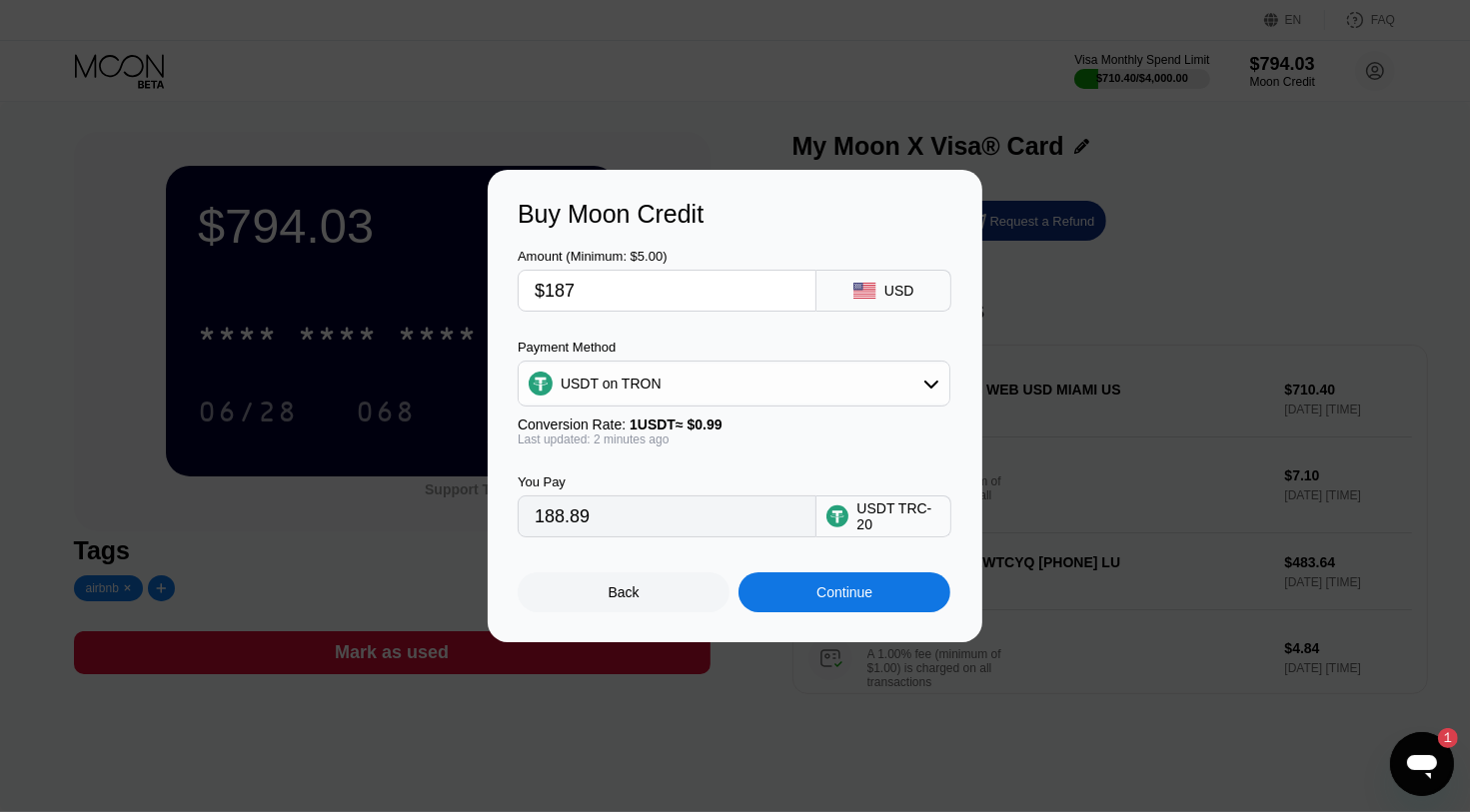 type on "$18" 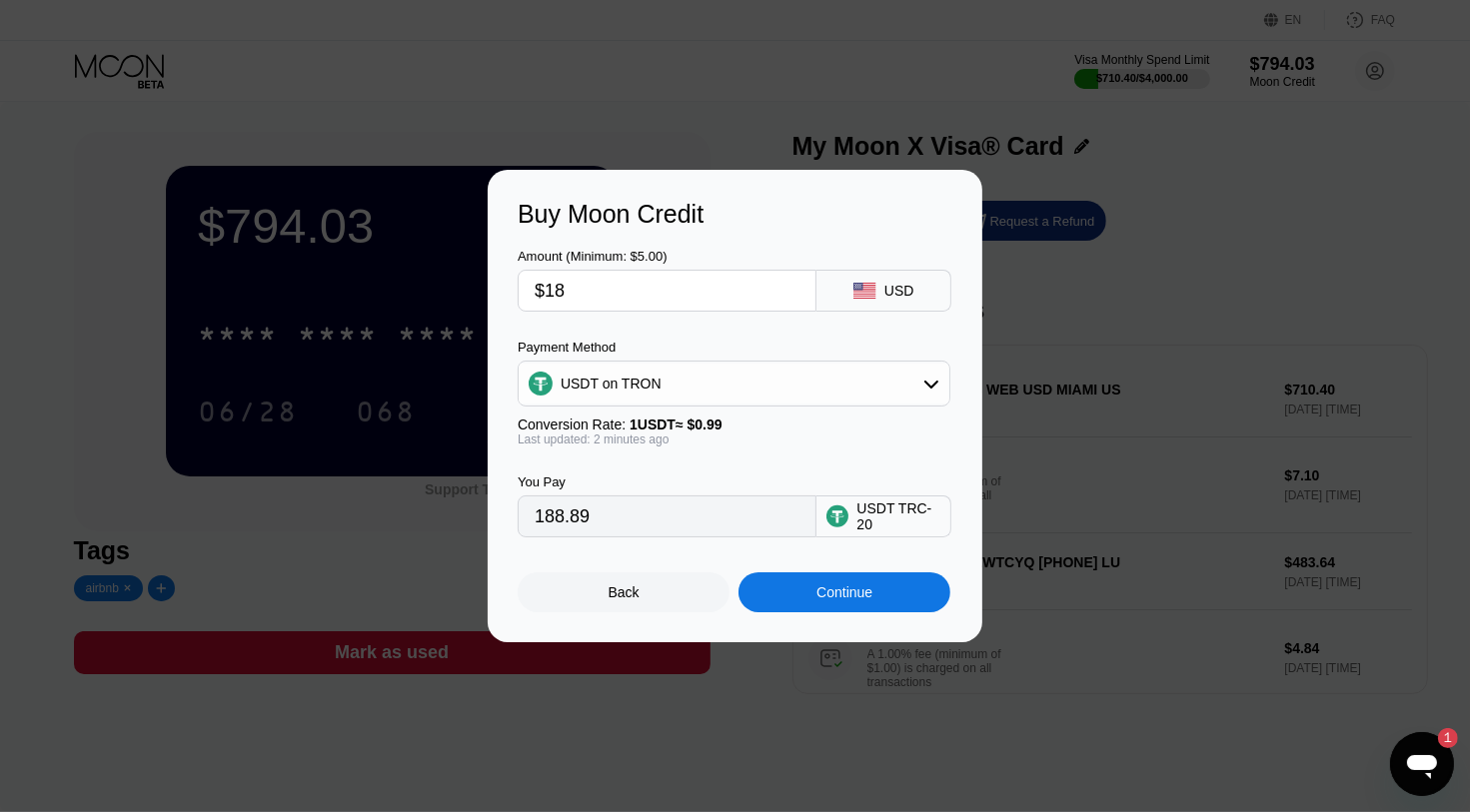 type on "18.18" 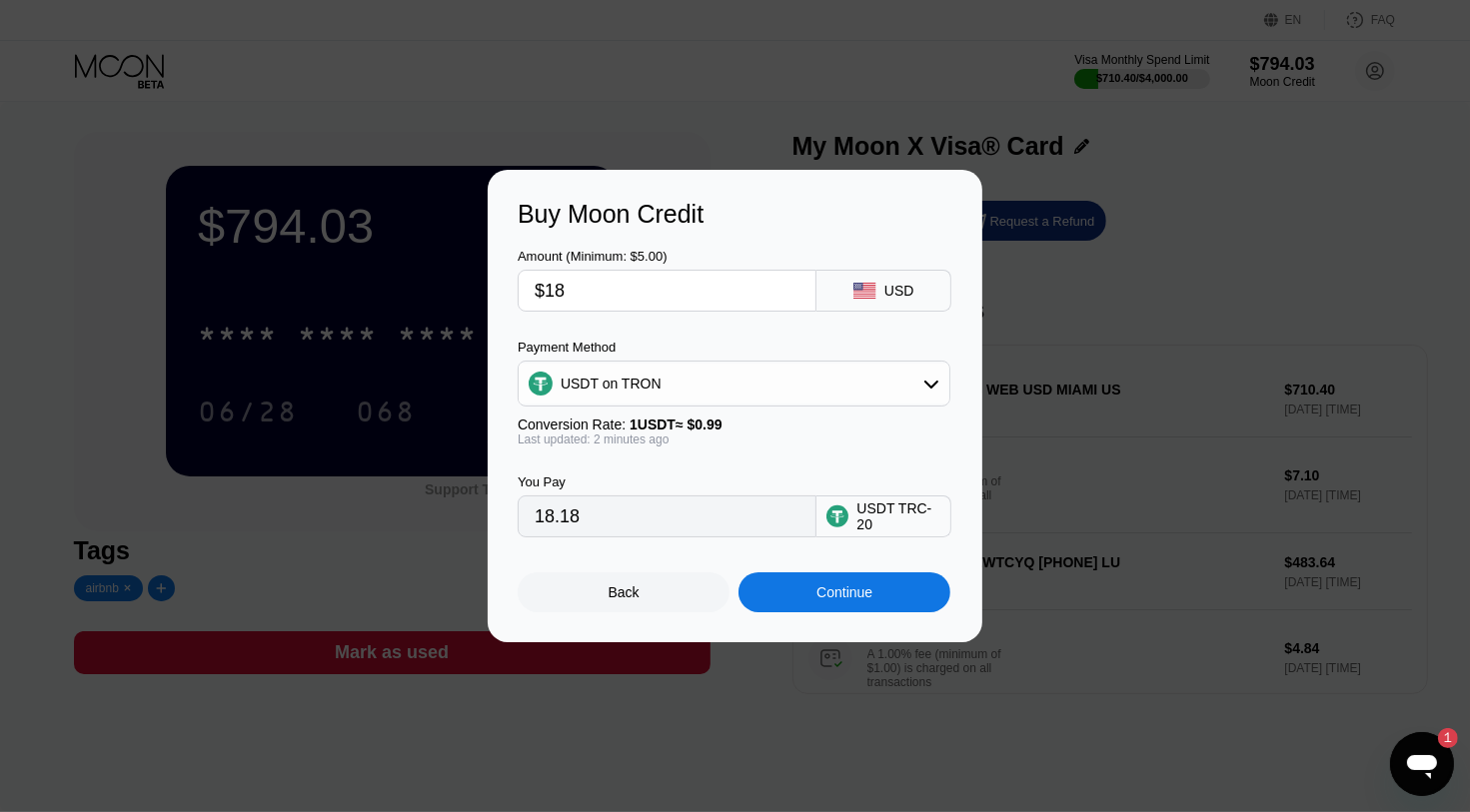 type on "$186" 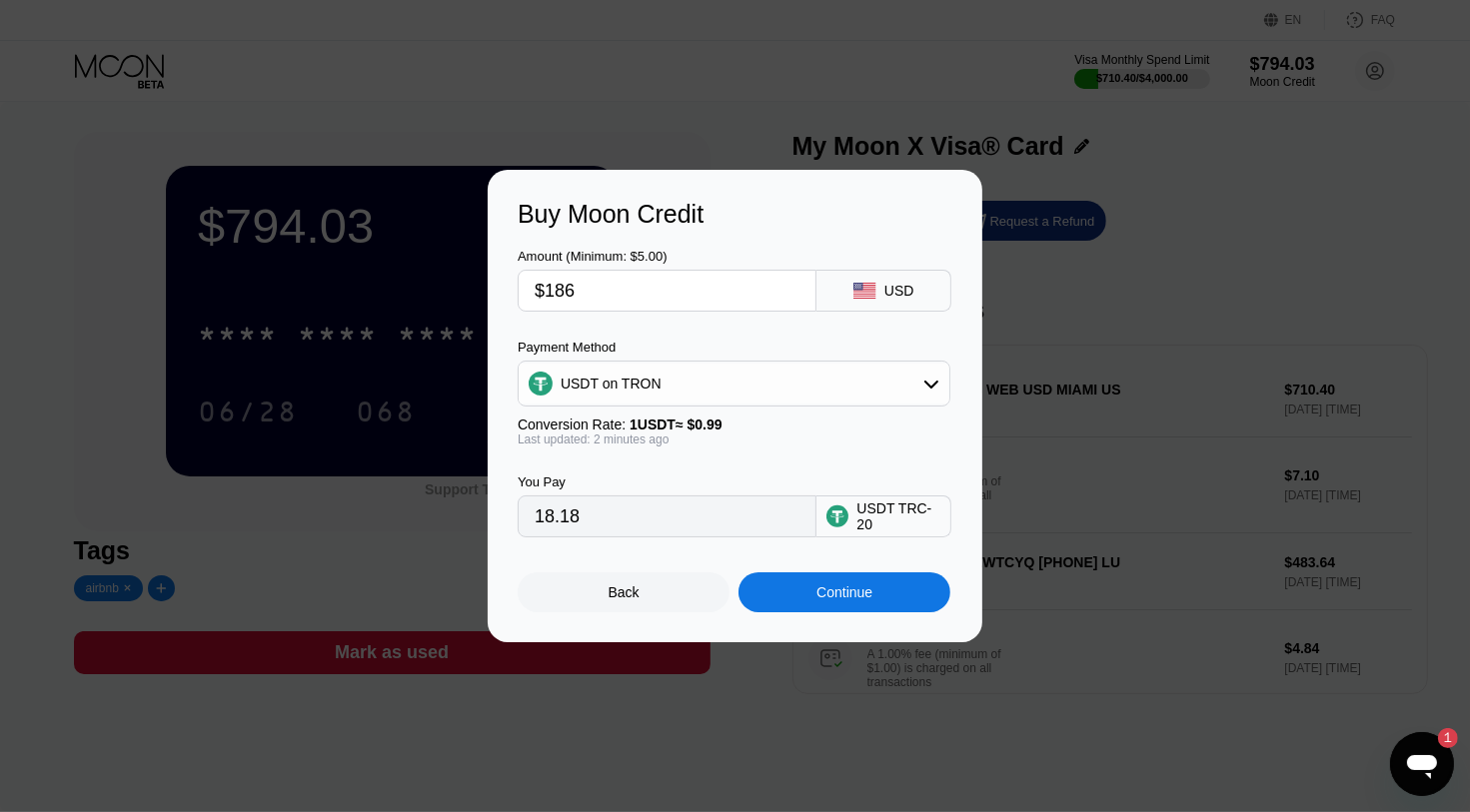 type on "187.88" 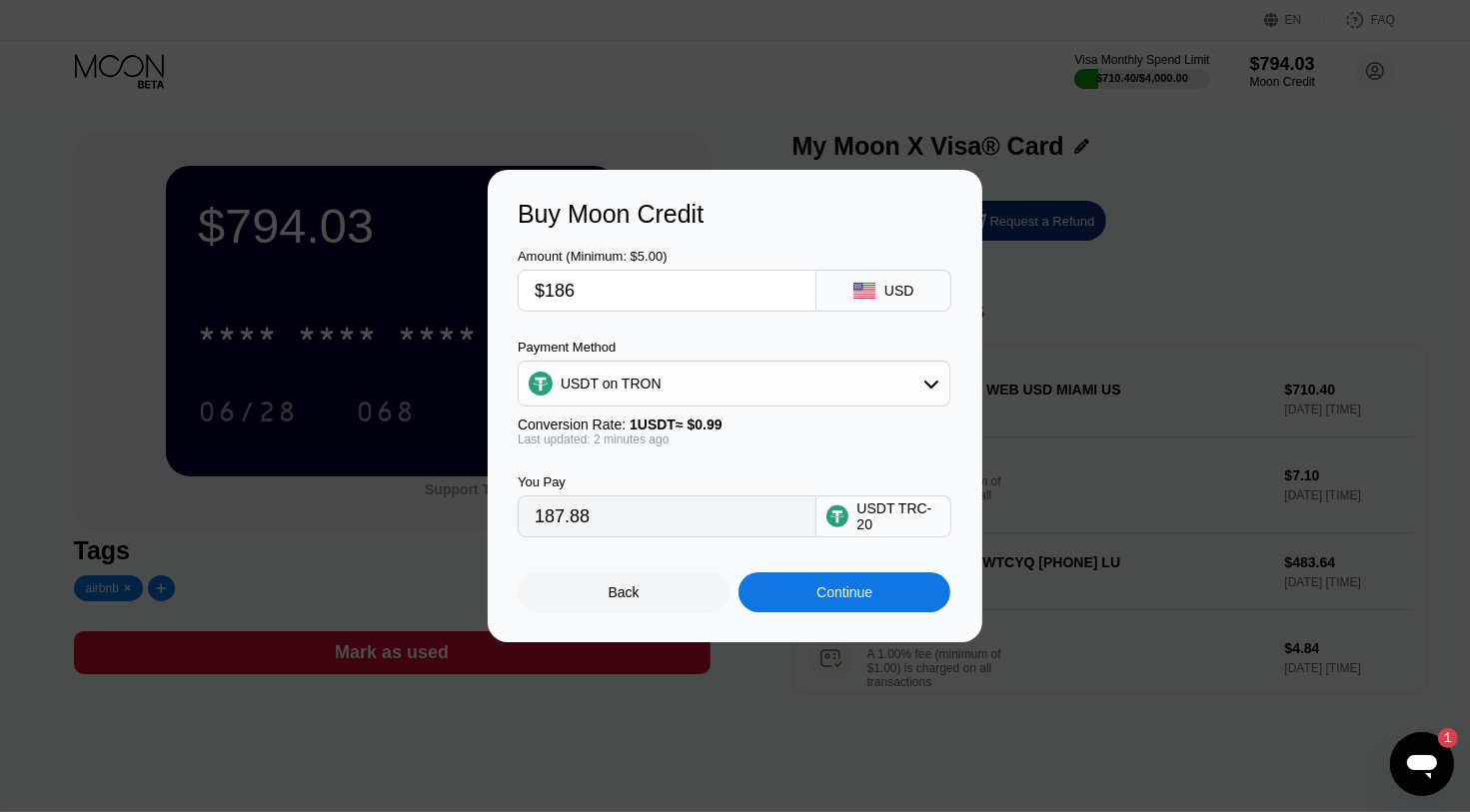 type on "$1865" 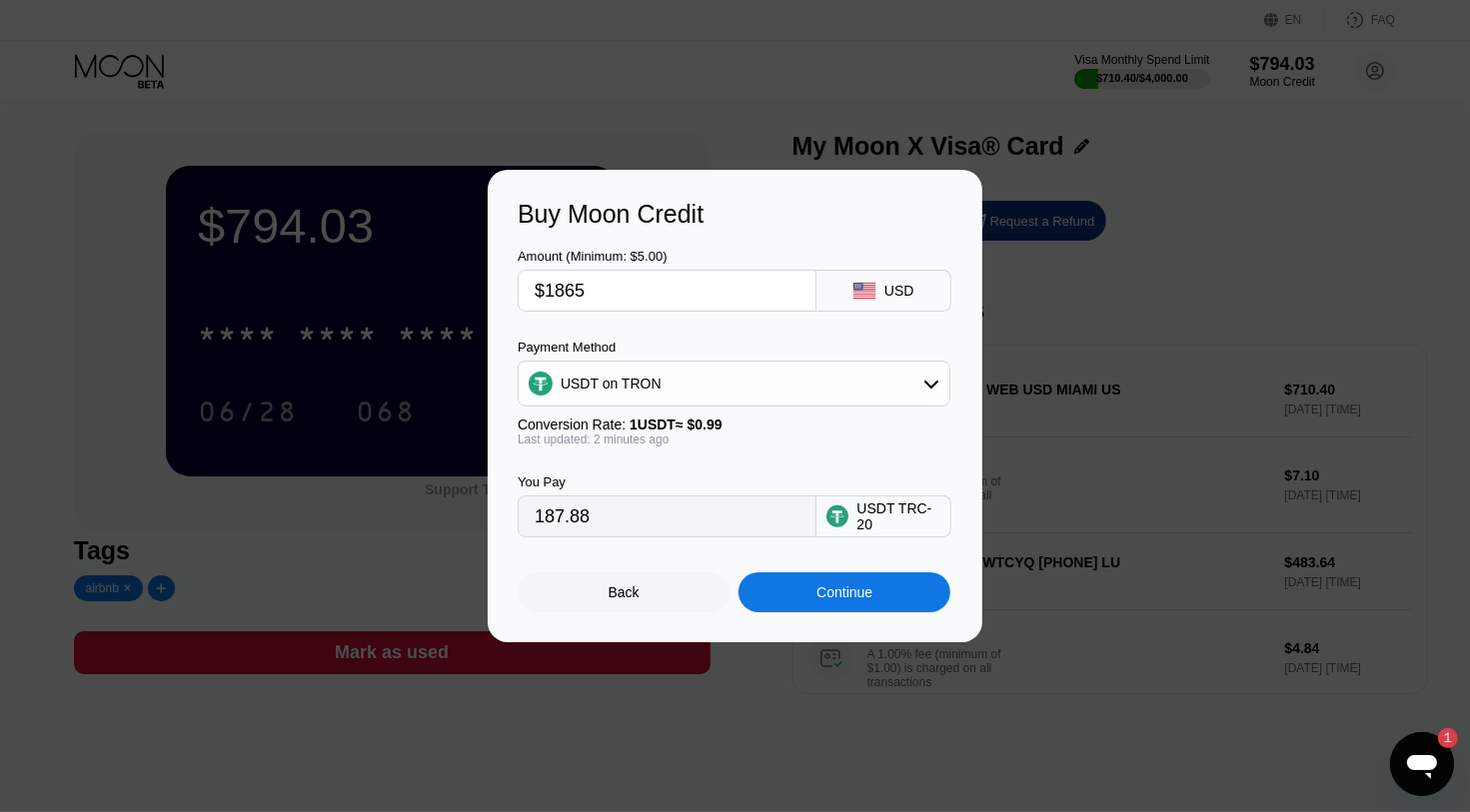 type on "1883.84" 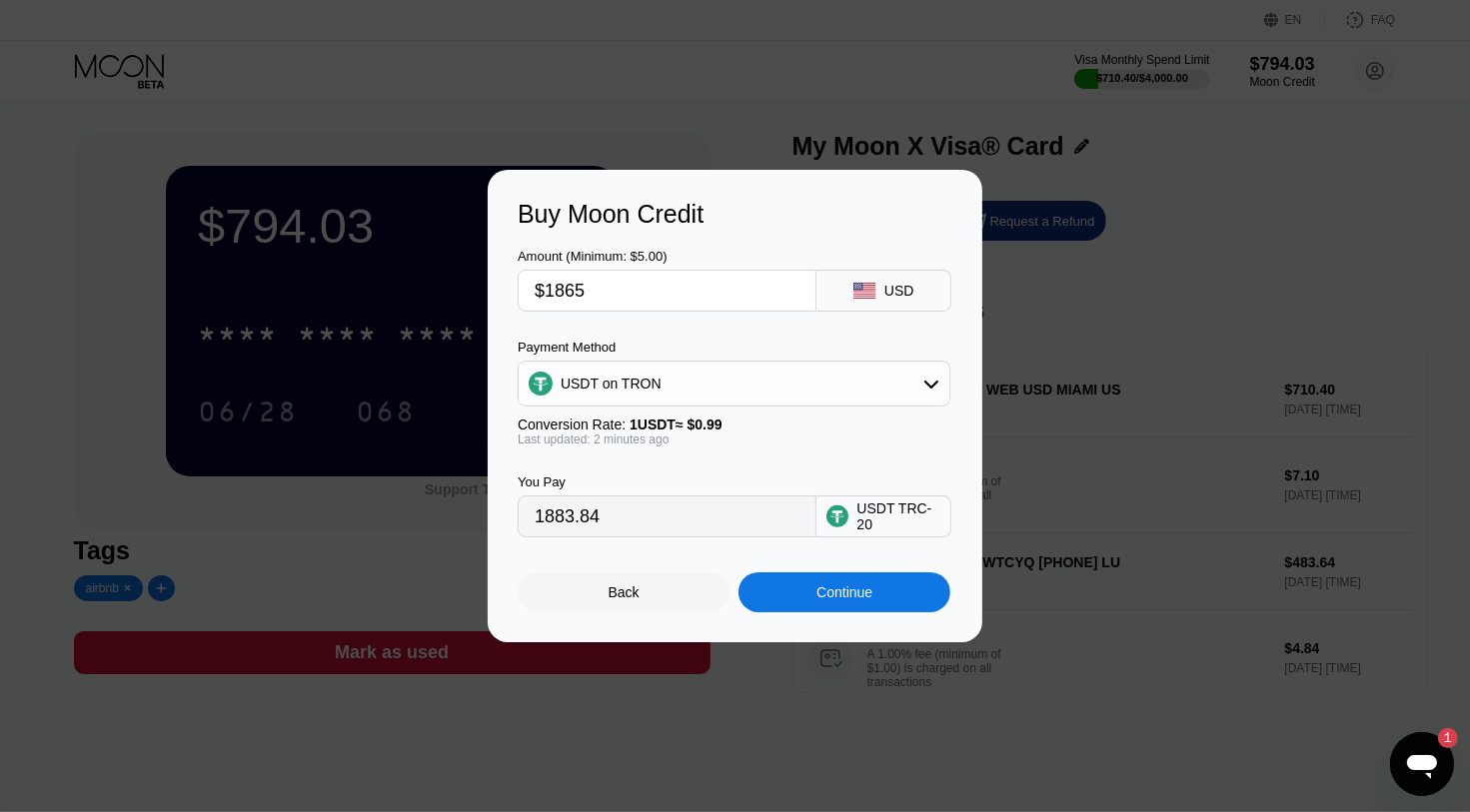 type on "$1865" 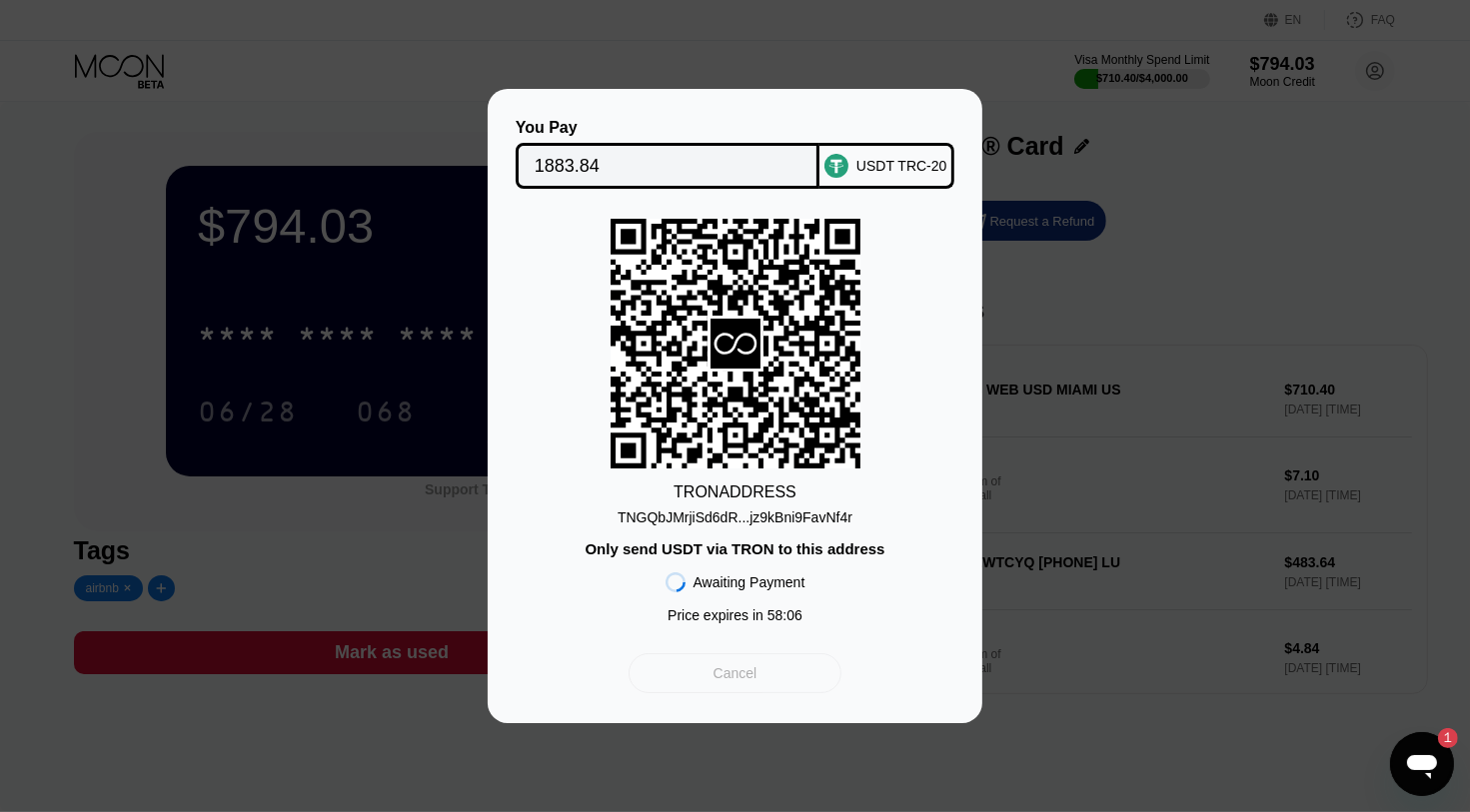 click on "Cancel" at bounding box center [735, 673] 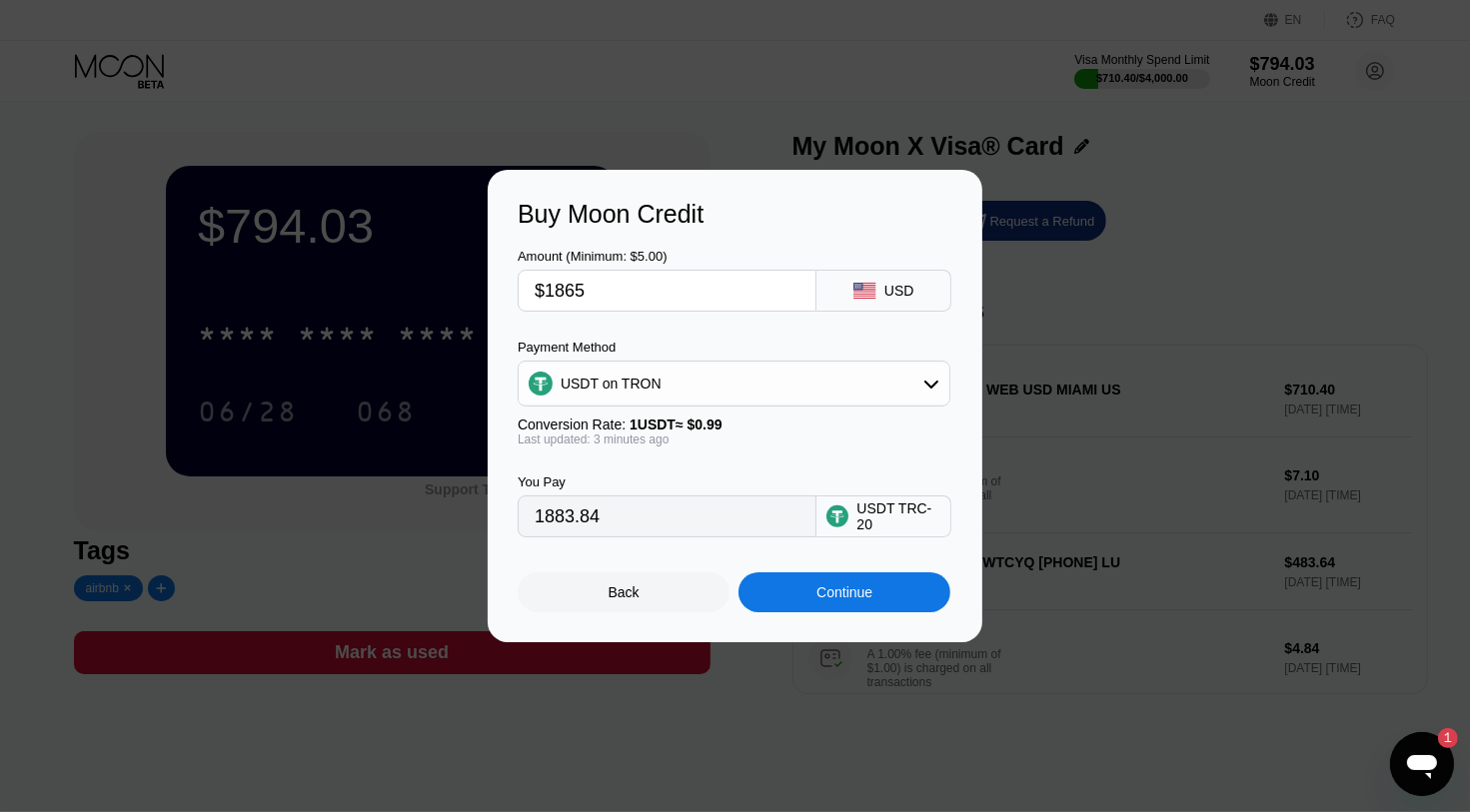 click on "$1865" at bounding box center (667, 291) 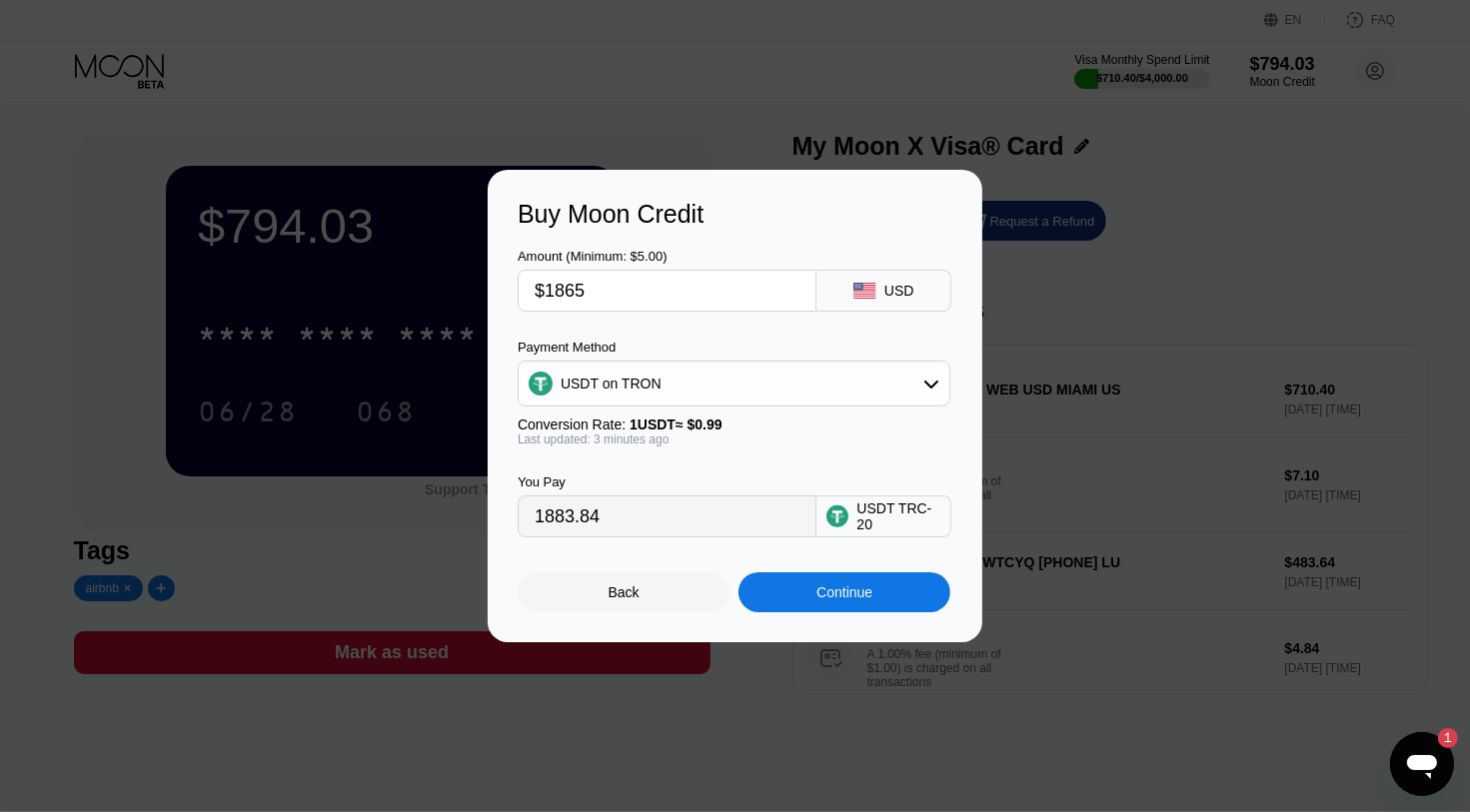 type on "$186" 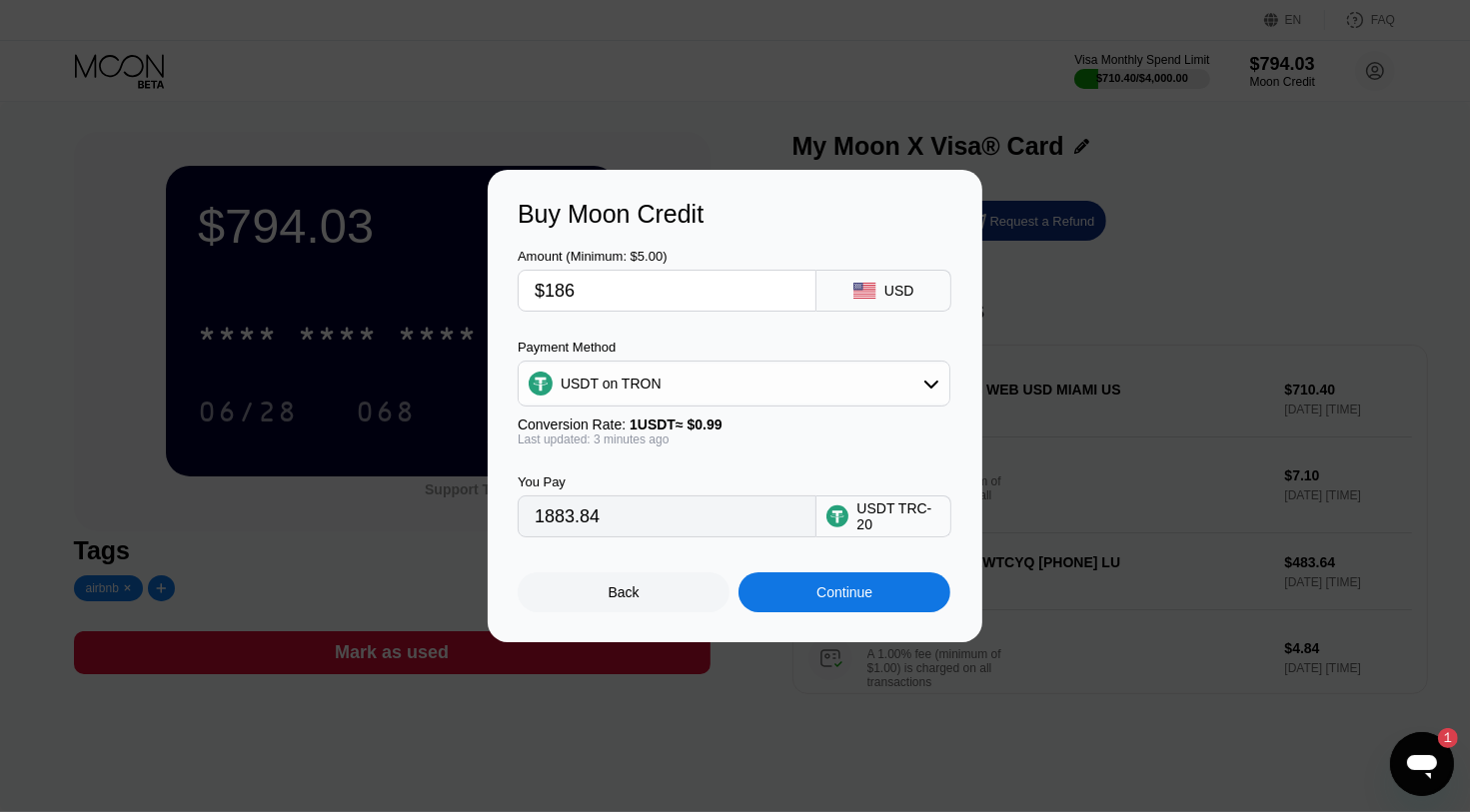 type on "187.88" 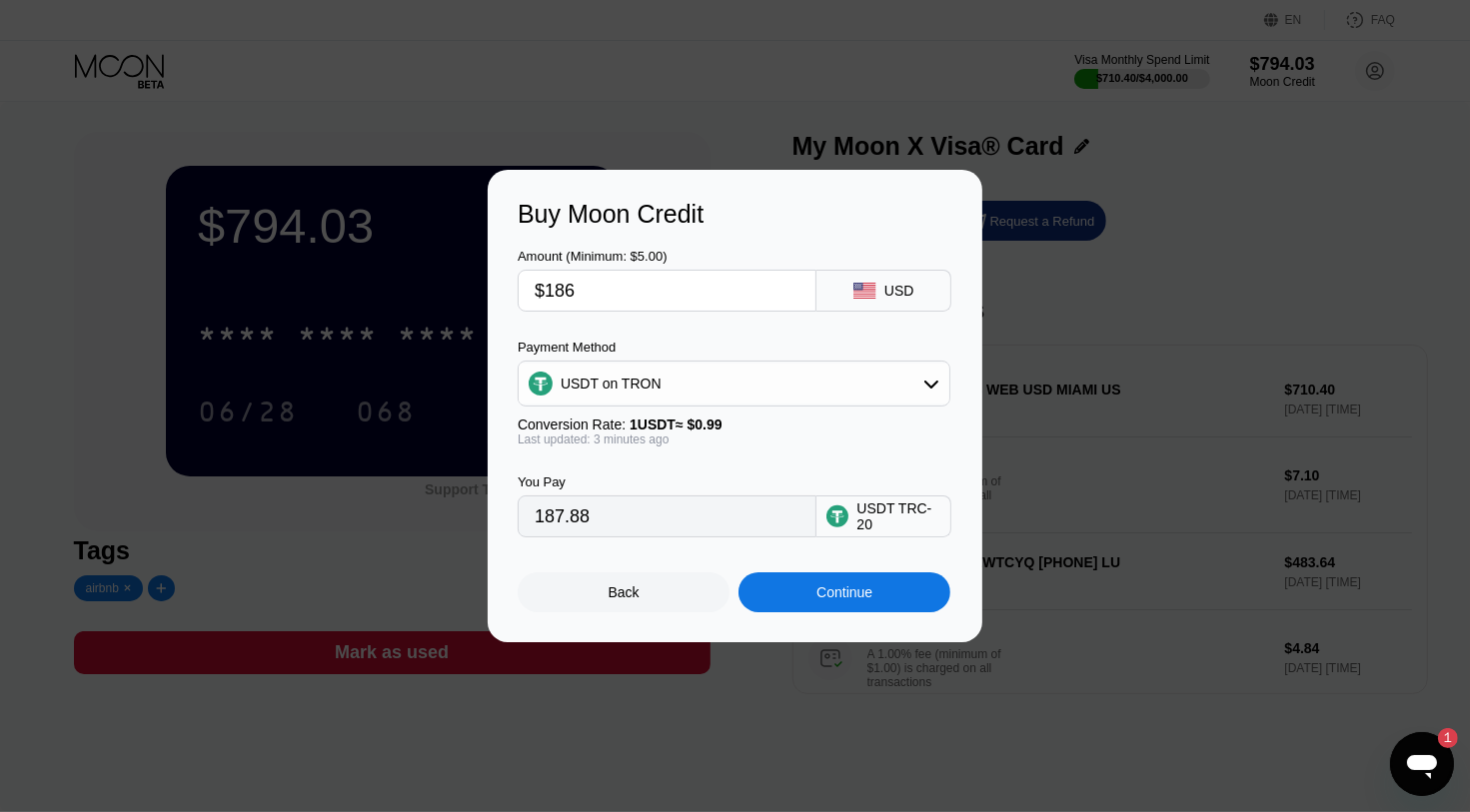 type on "$18" 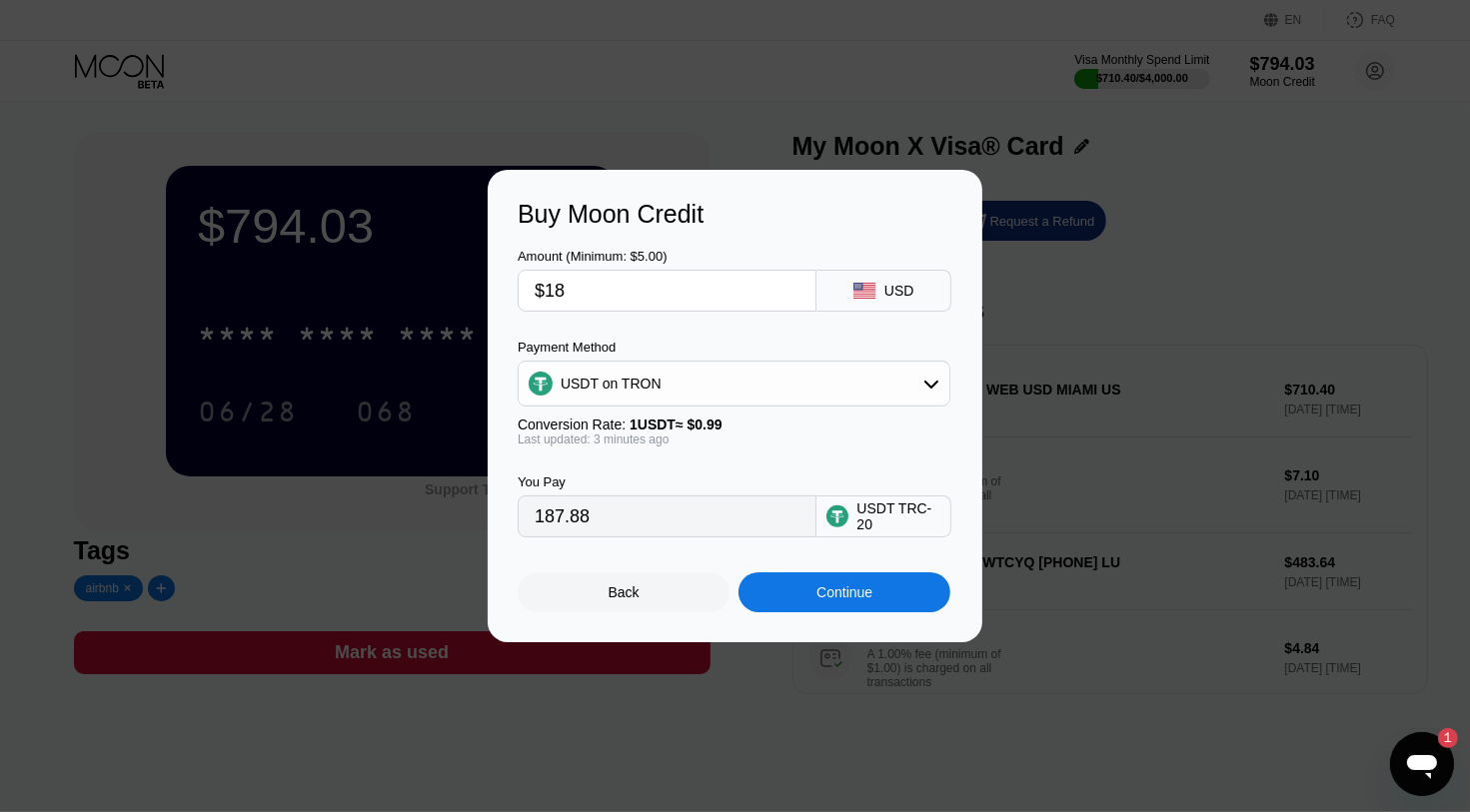 type on "18.18" 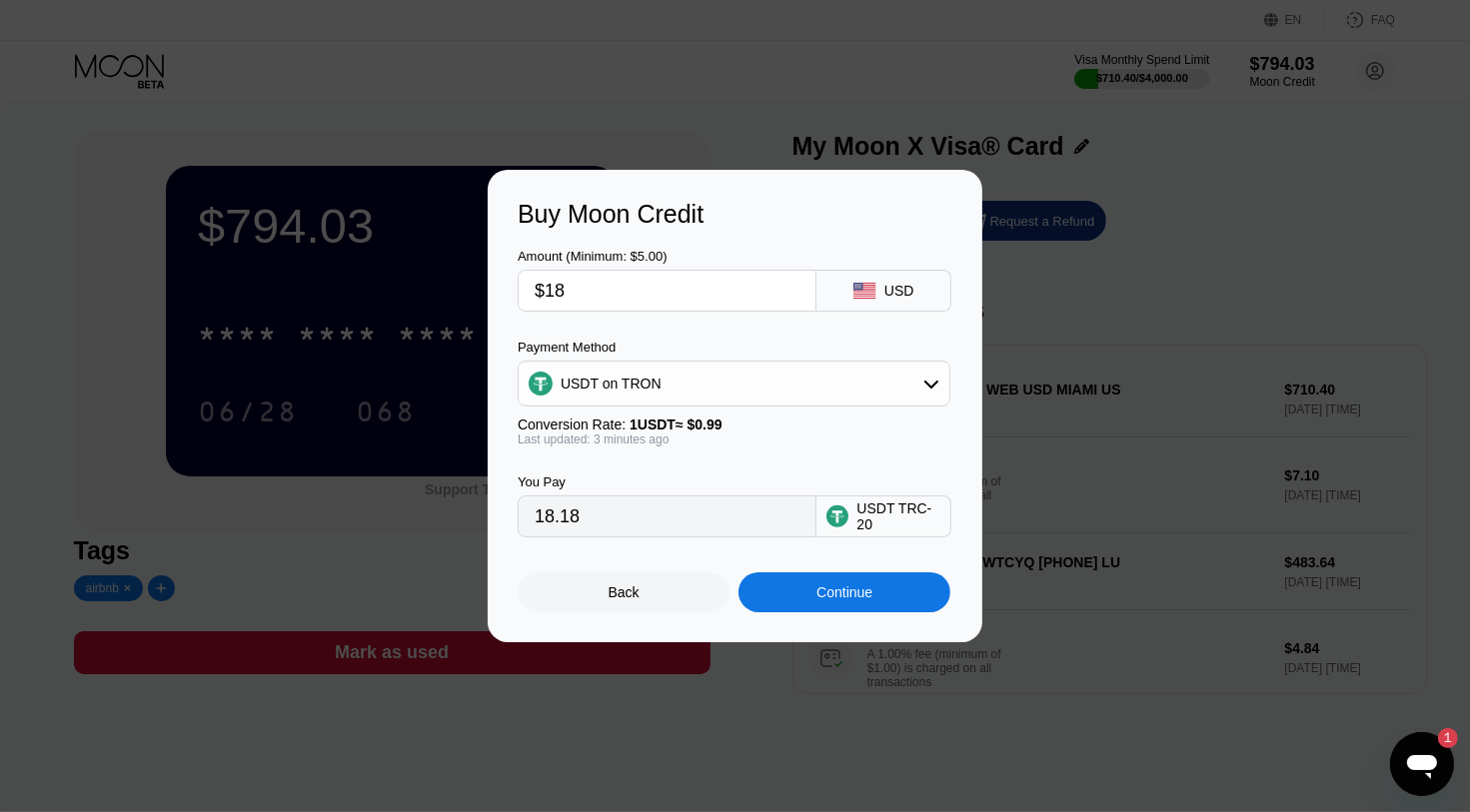 type on "$187" 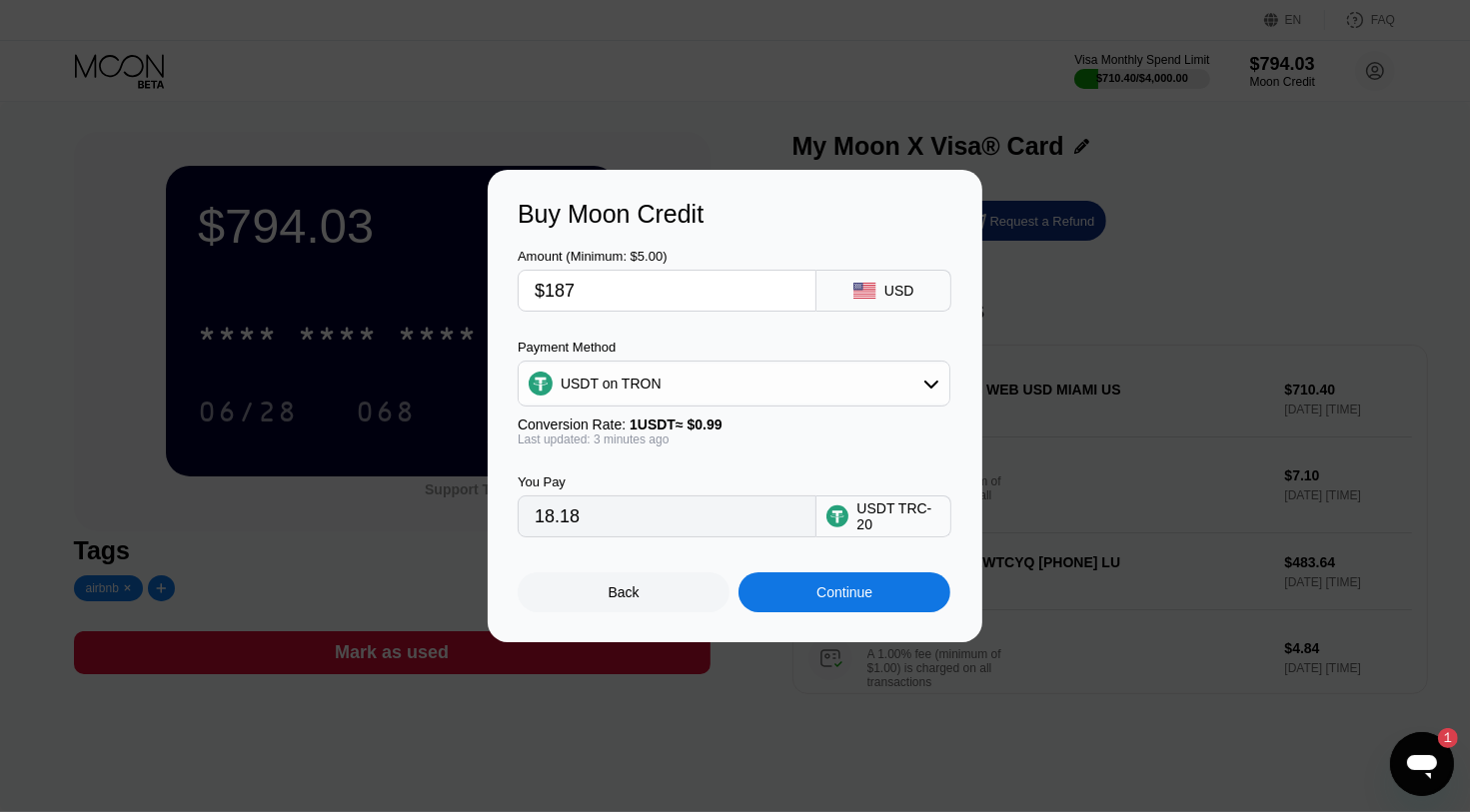 type on "188.89" 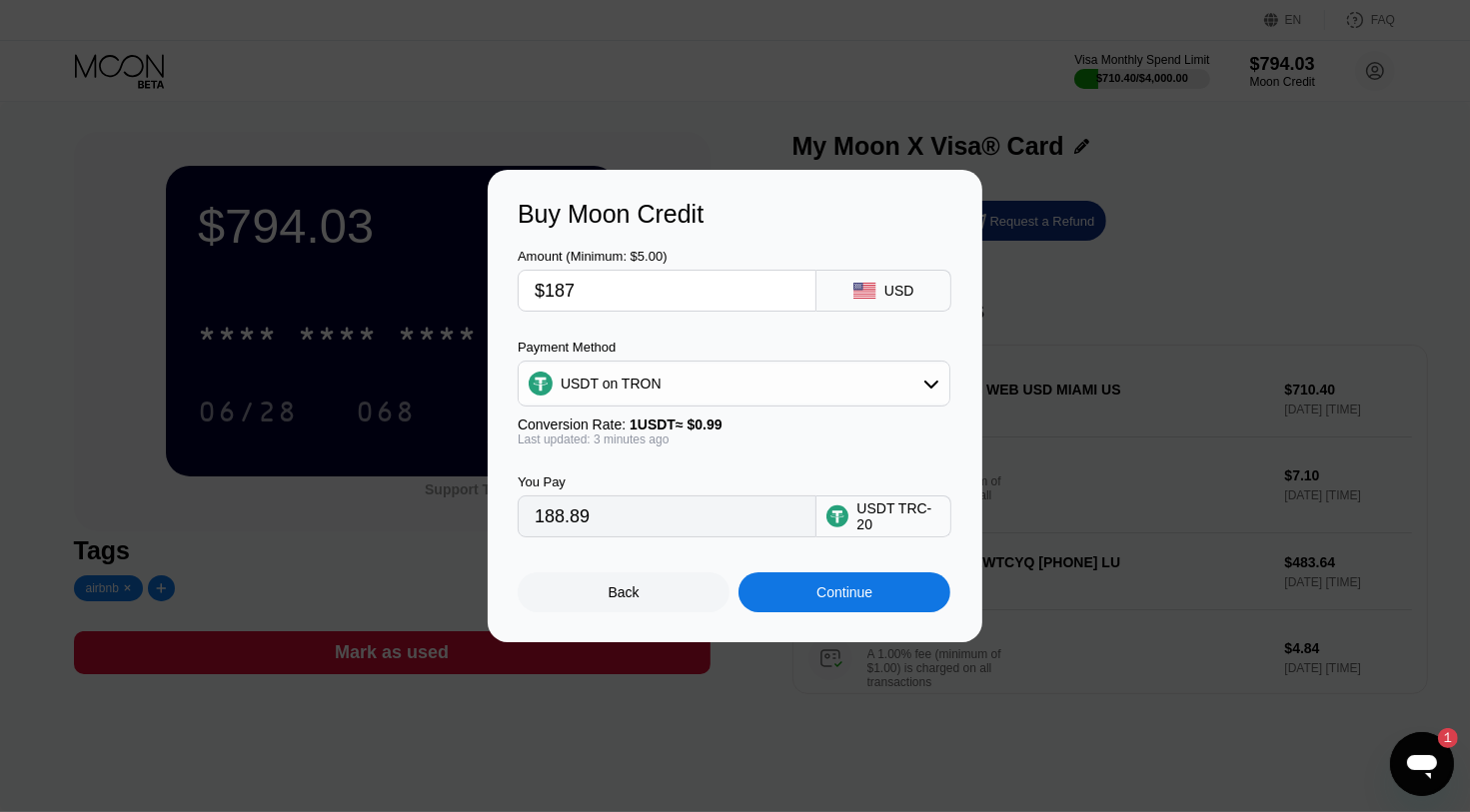 type on "$1870" 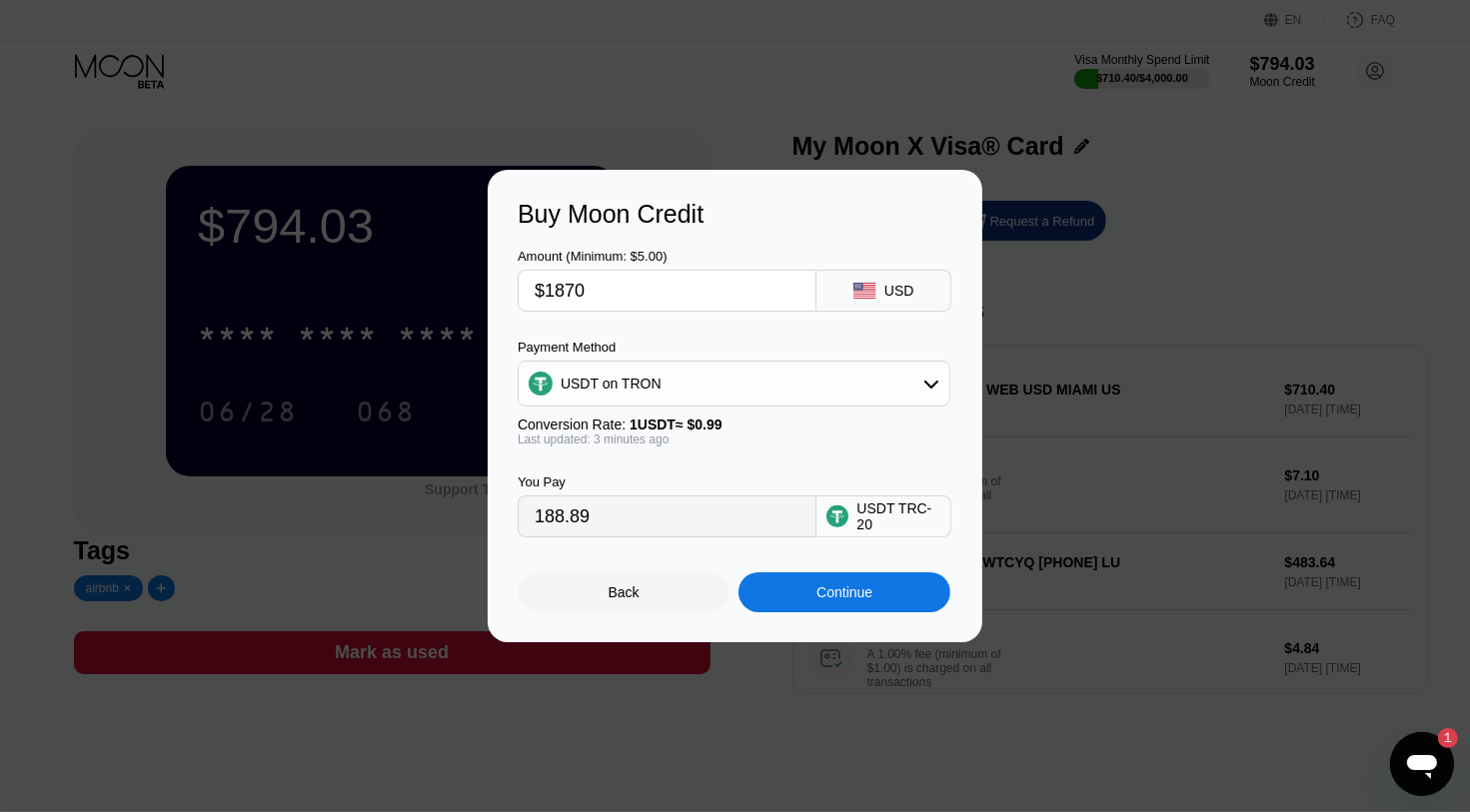 type on "1888.89" 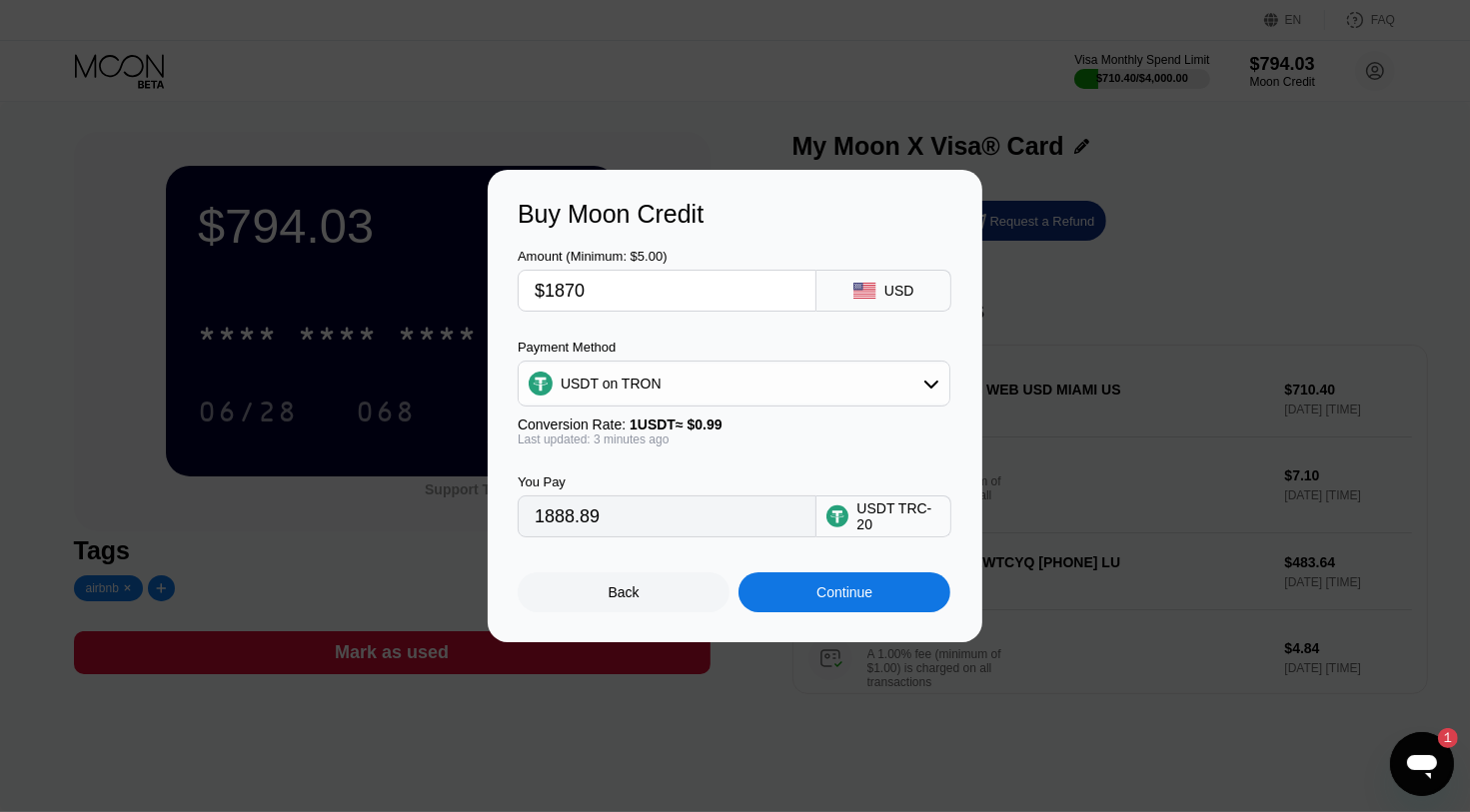 type on "$187" 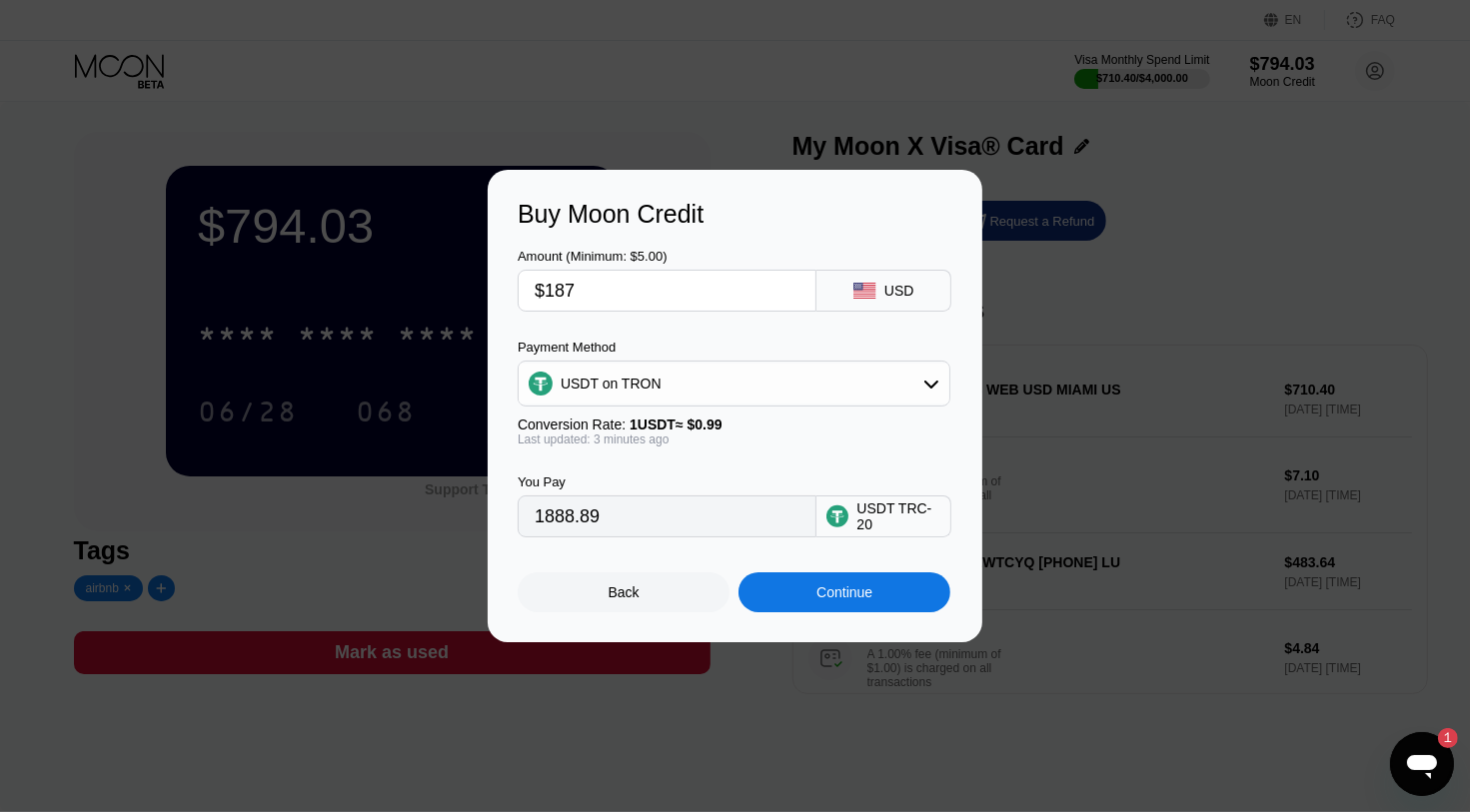 type on "188.89" 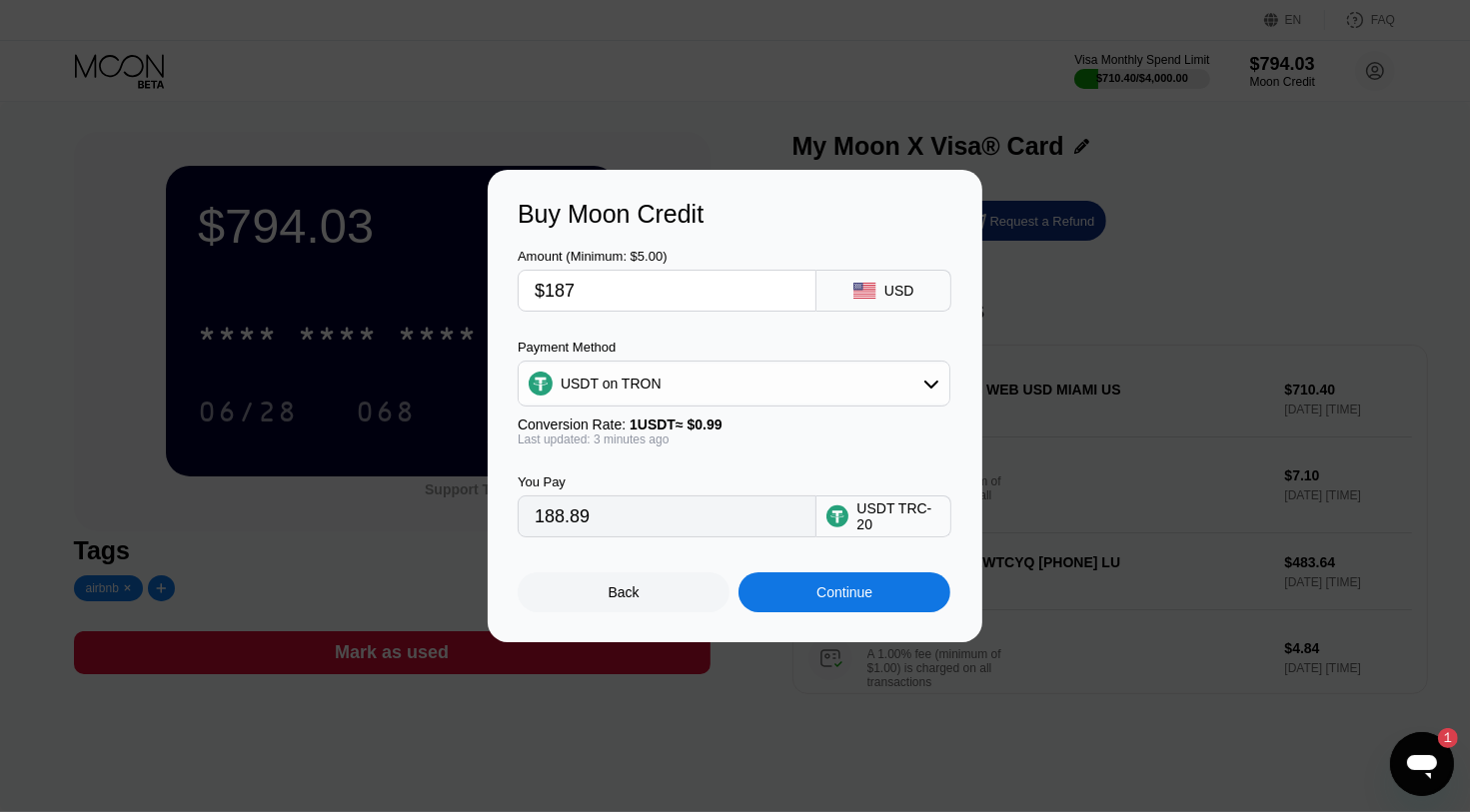 type on "$1871" 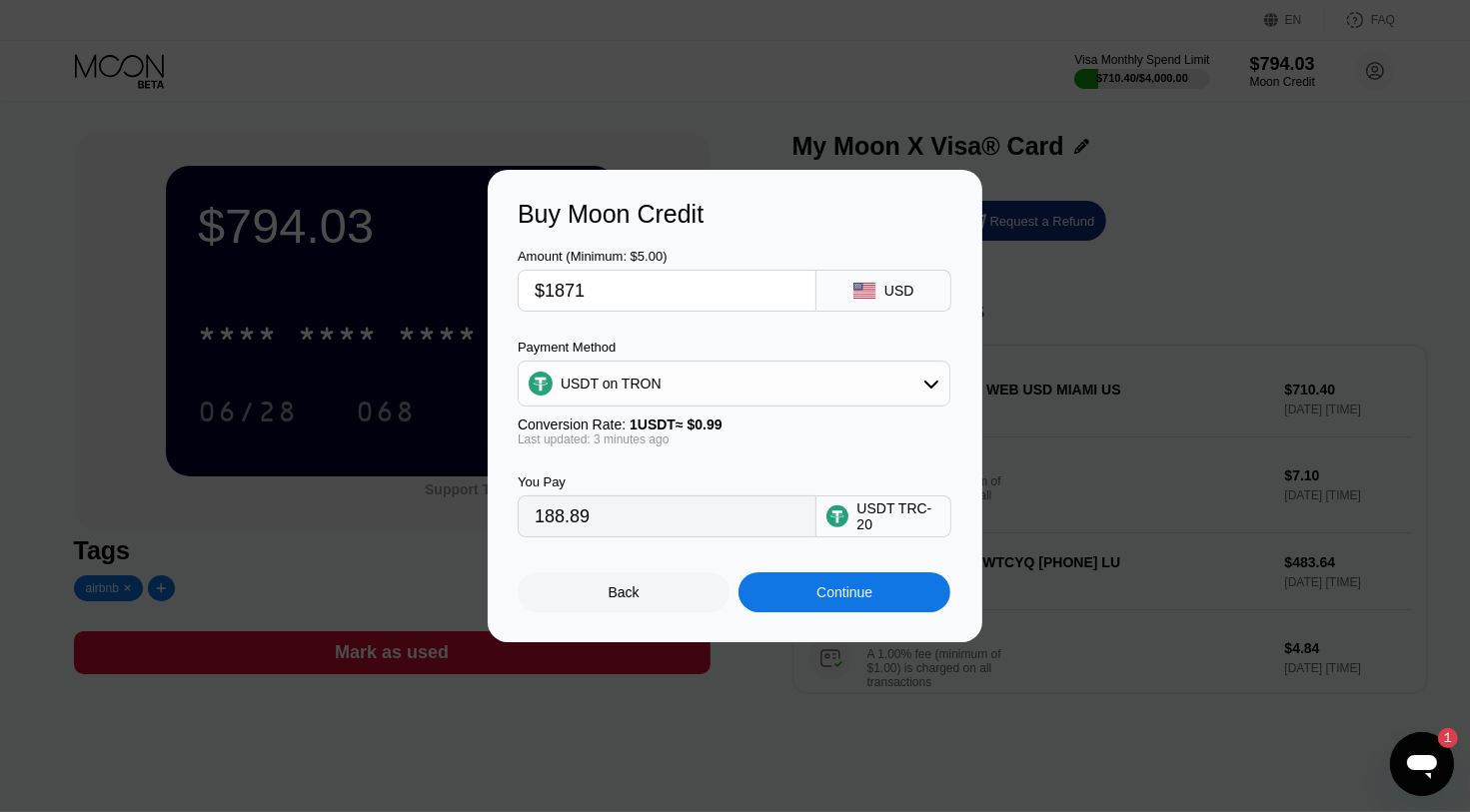 type on "1889.90" 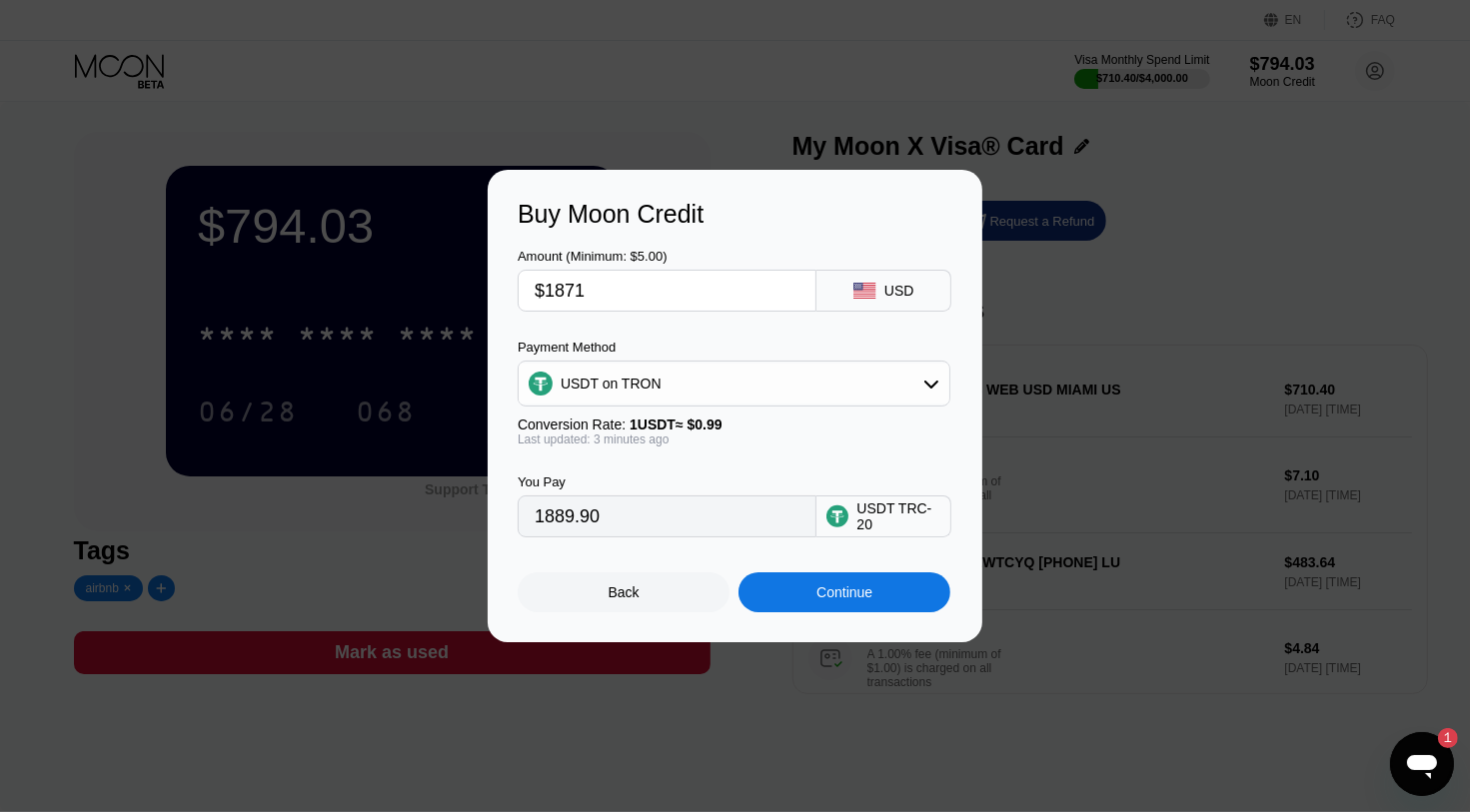 type on "$187" 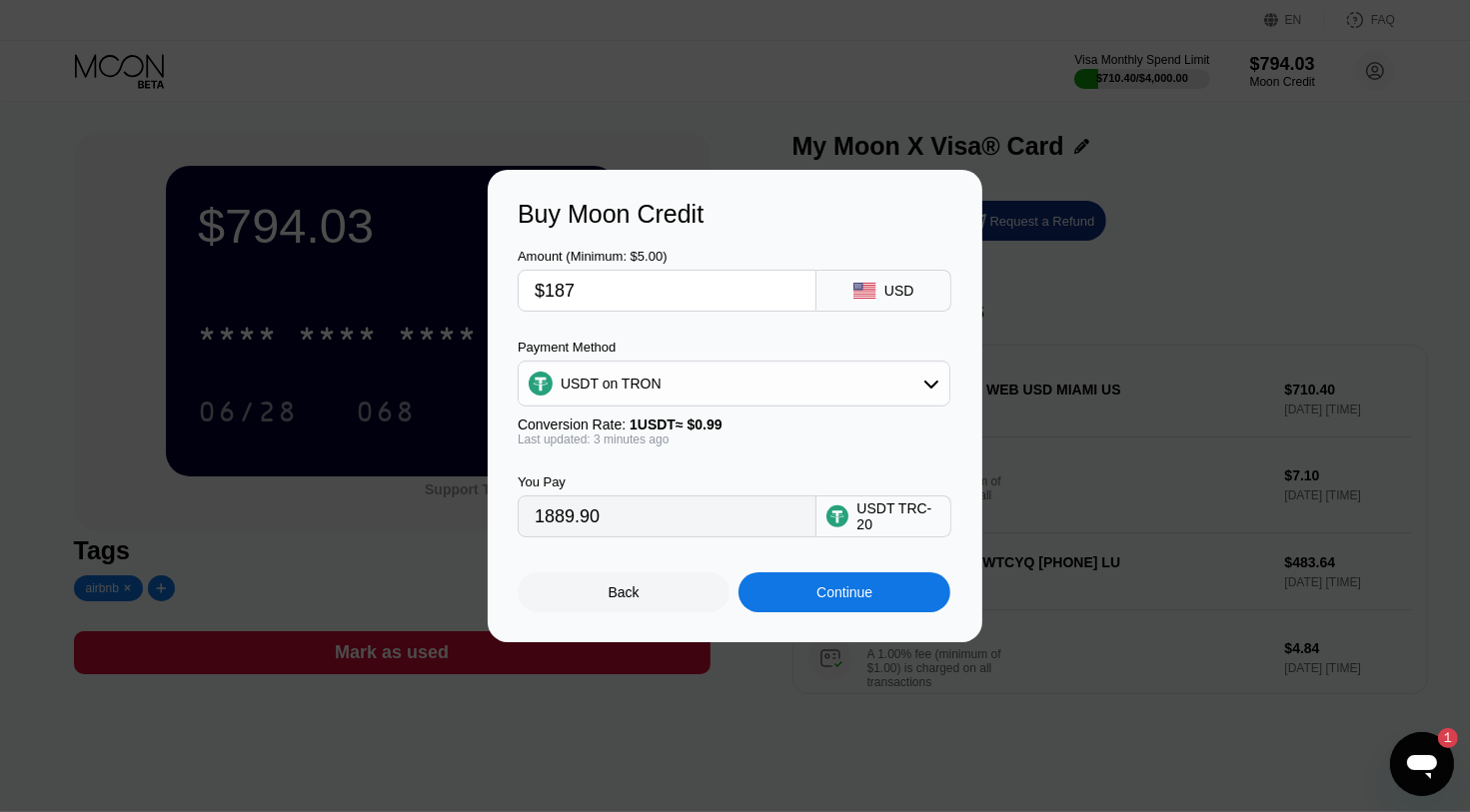 type on "188.89" 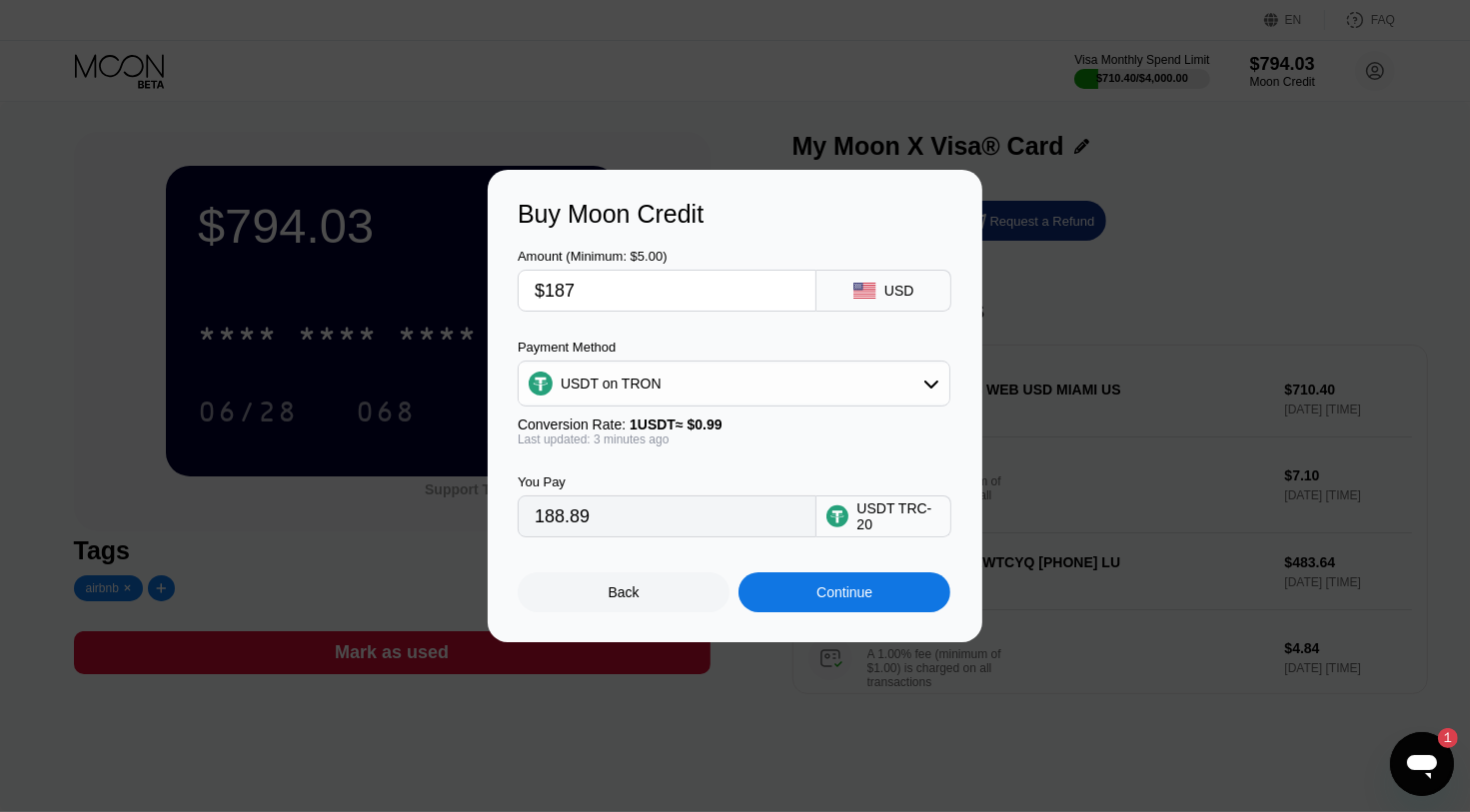 type on "$1872" 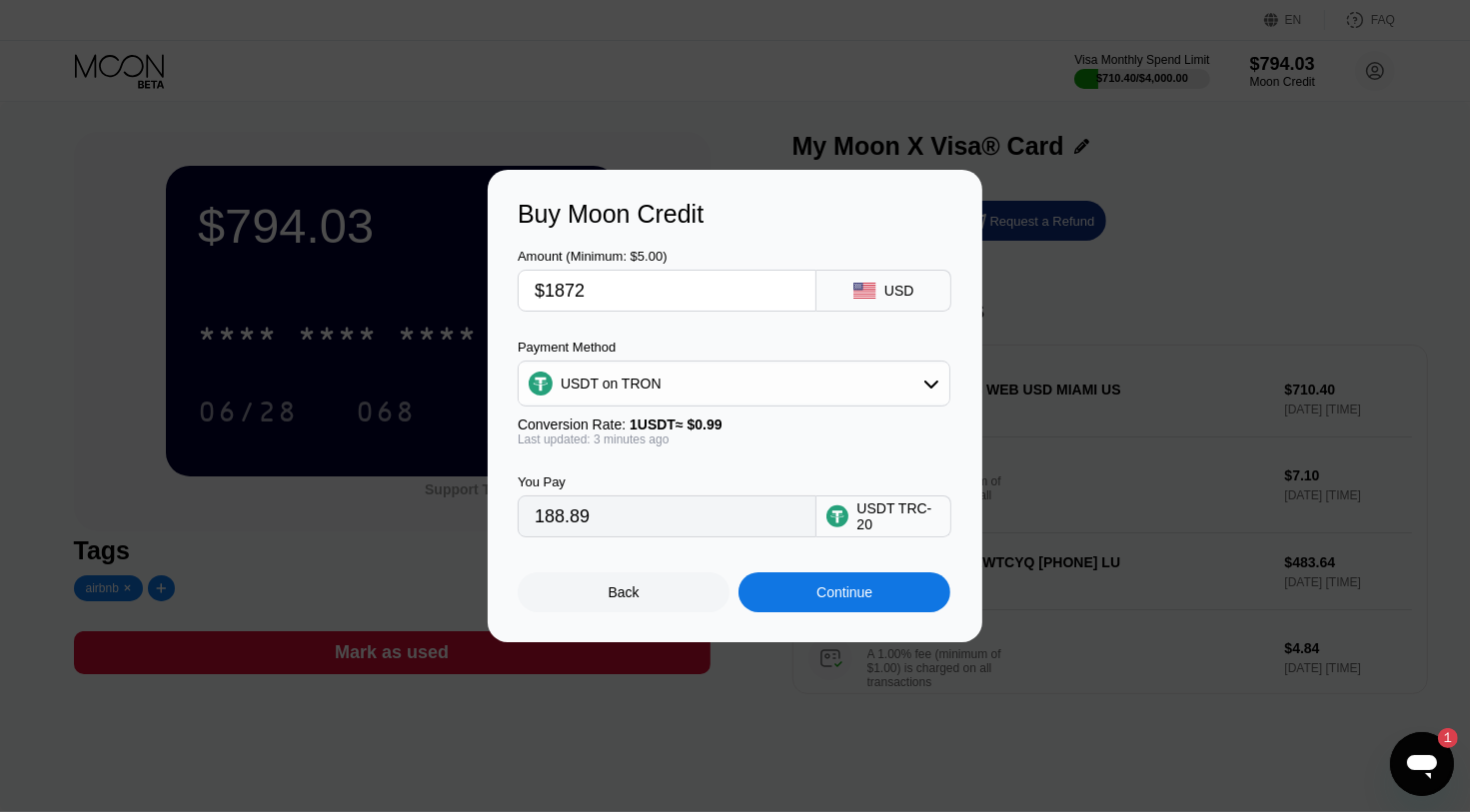 type on "1890.91" 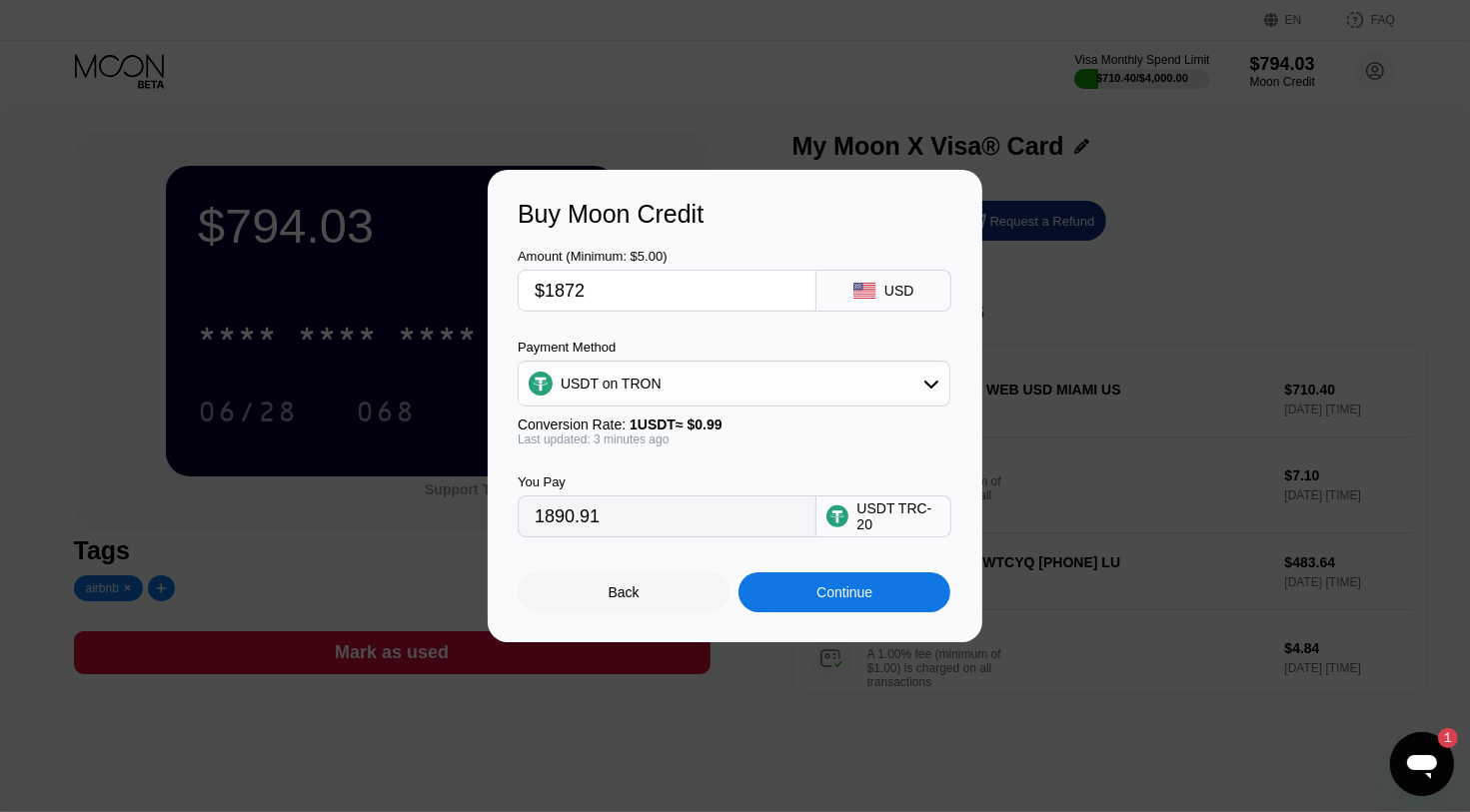 type on "$187" 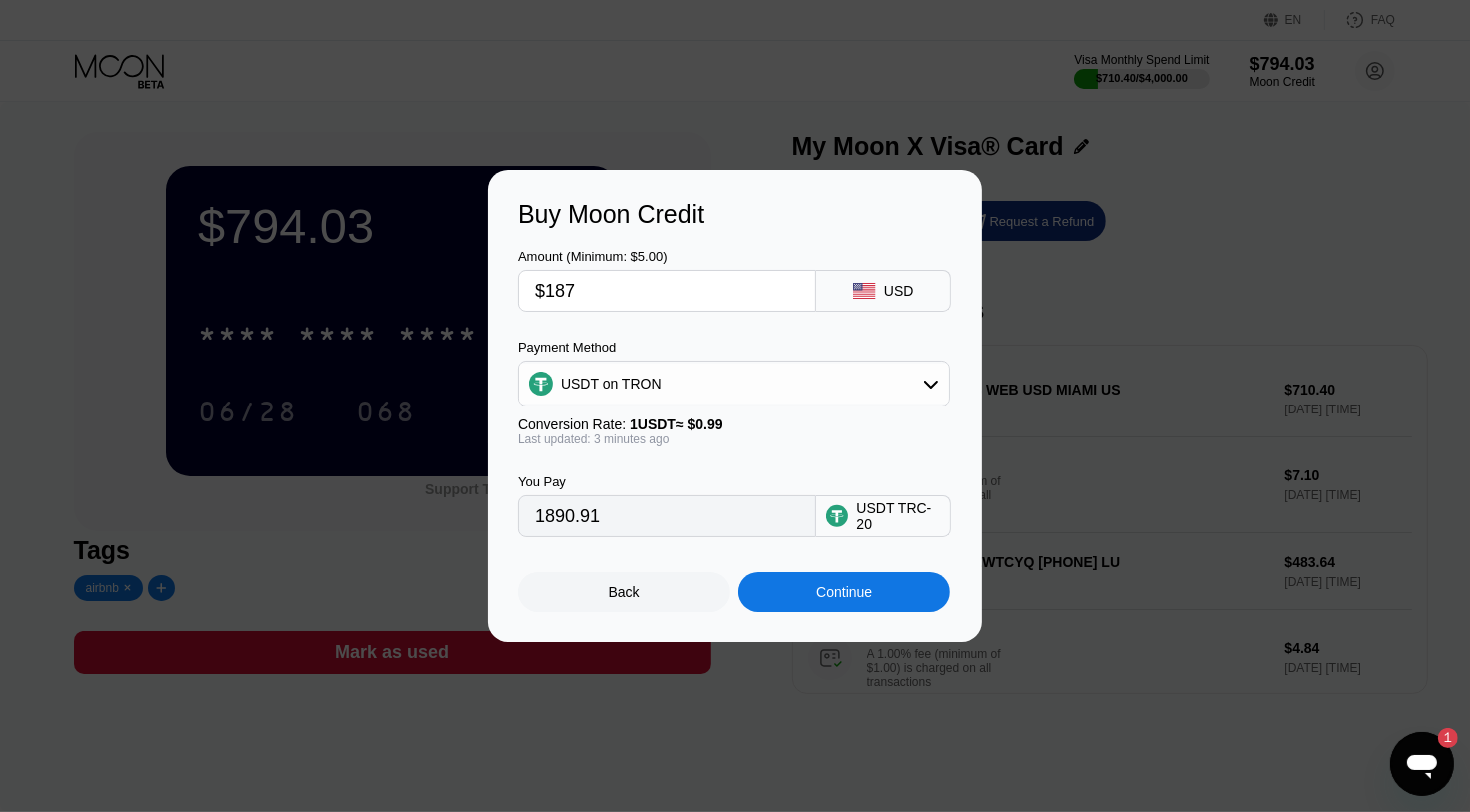 type on "188.89" 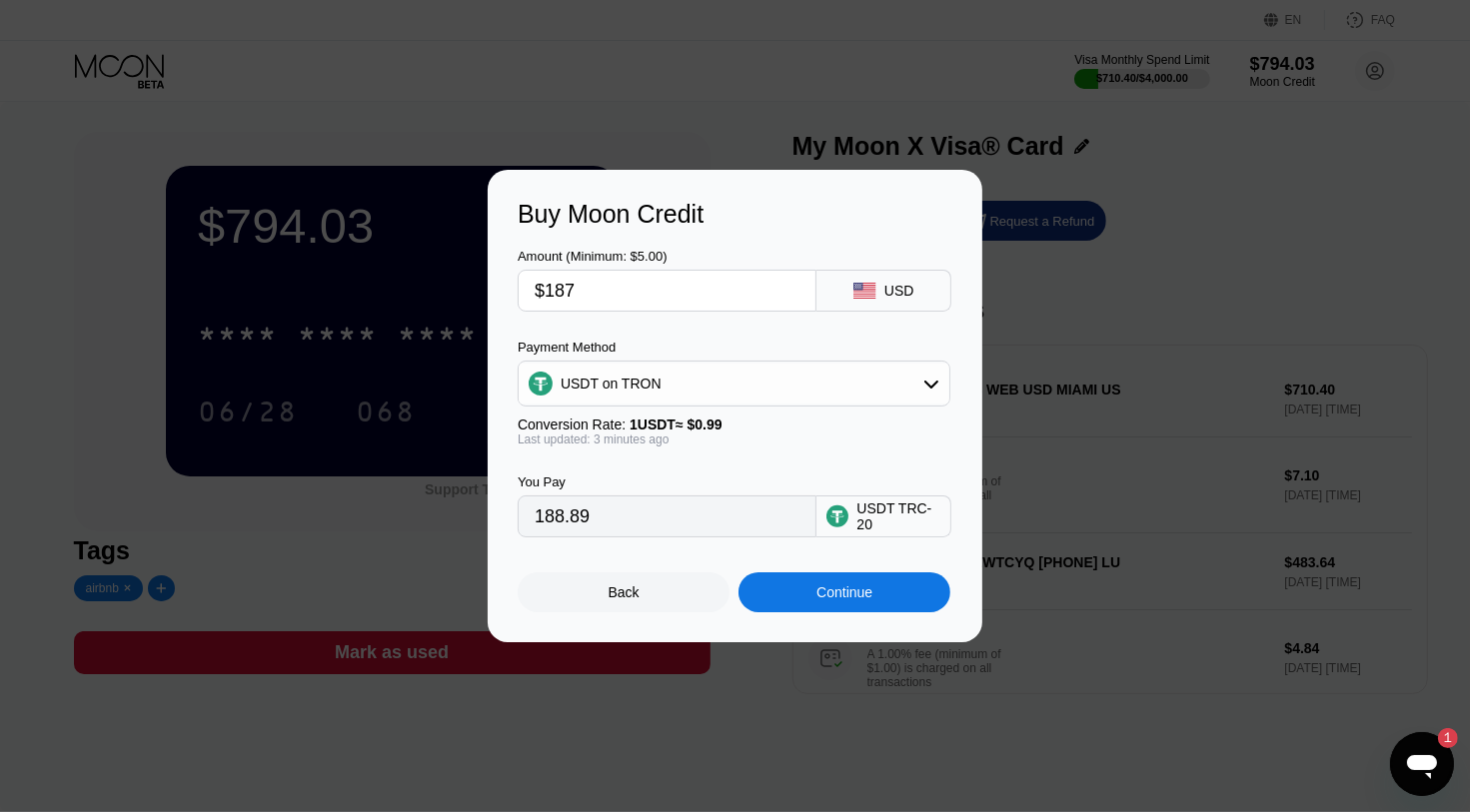 type on "$1873" 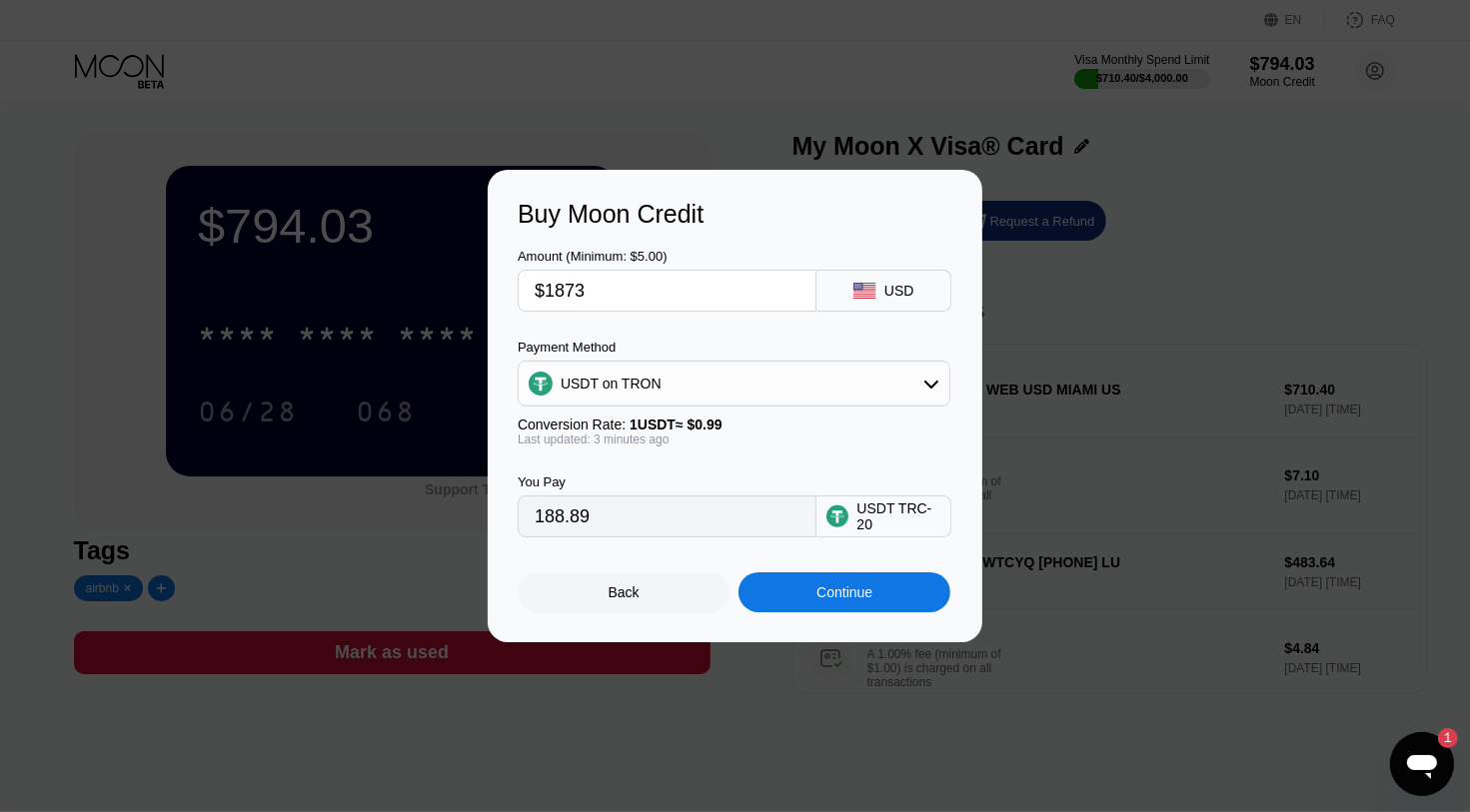 type on "1891.92" 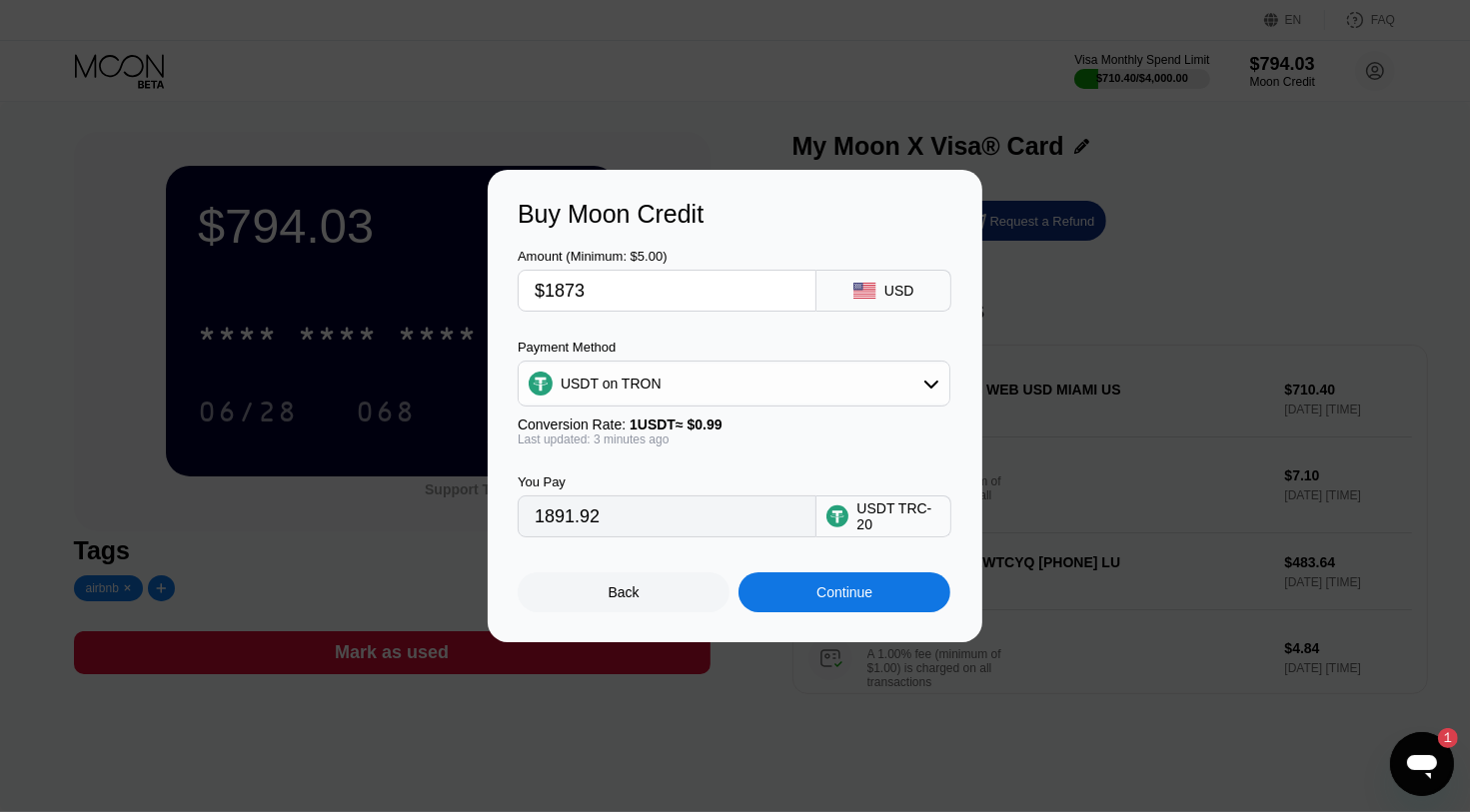 type on "$187" 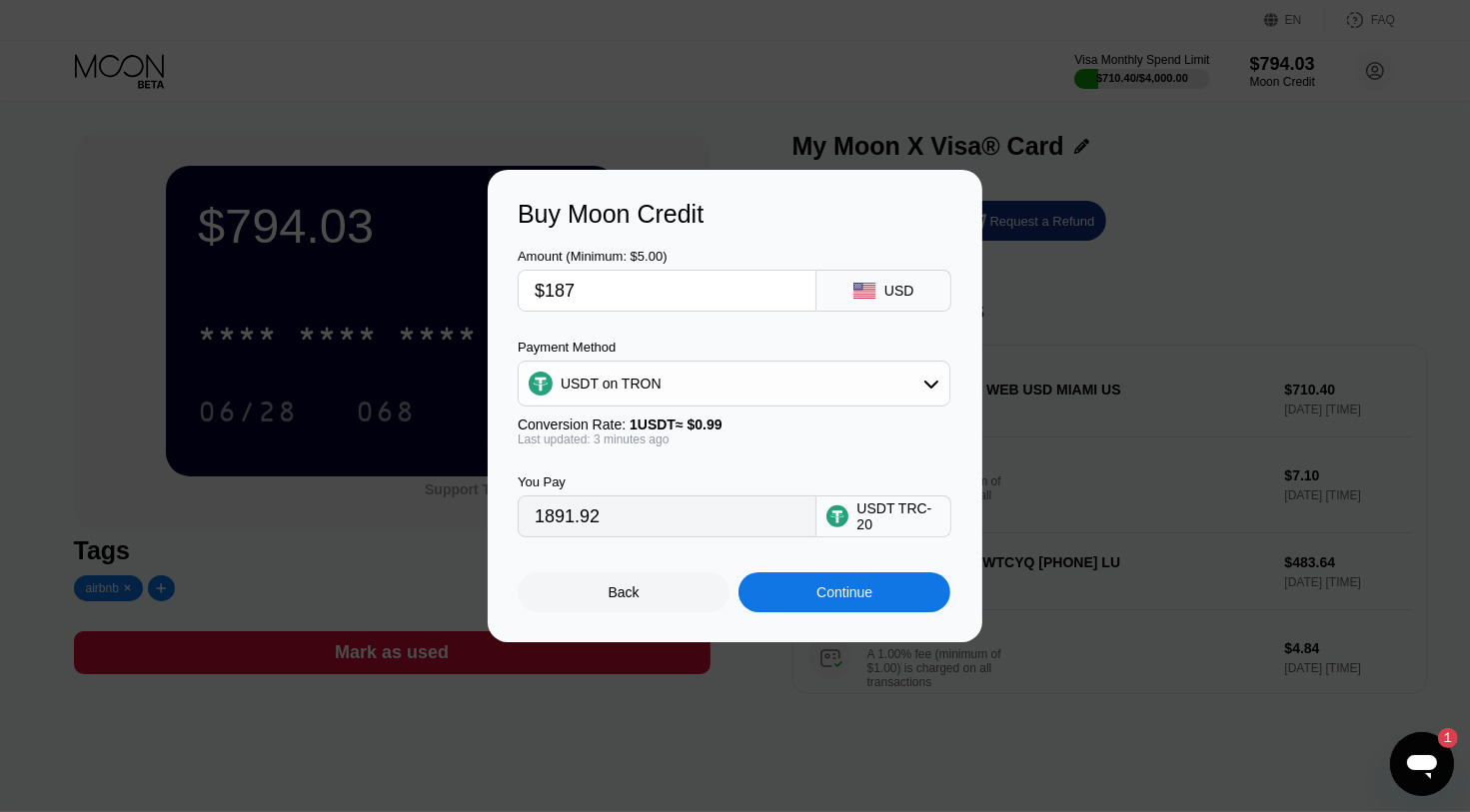 type on "188.89" 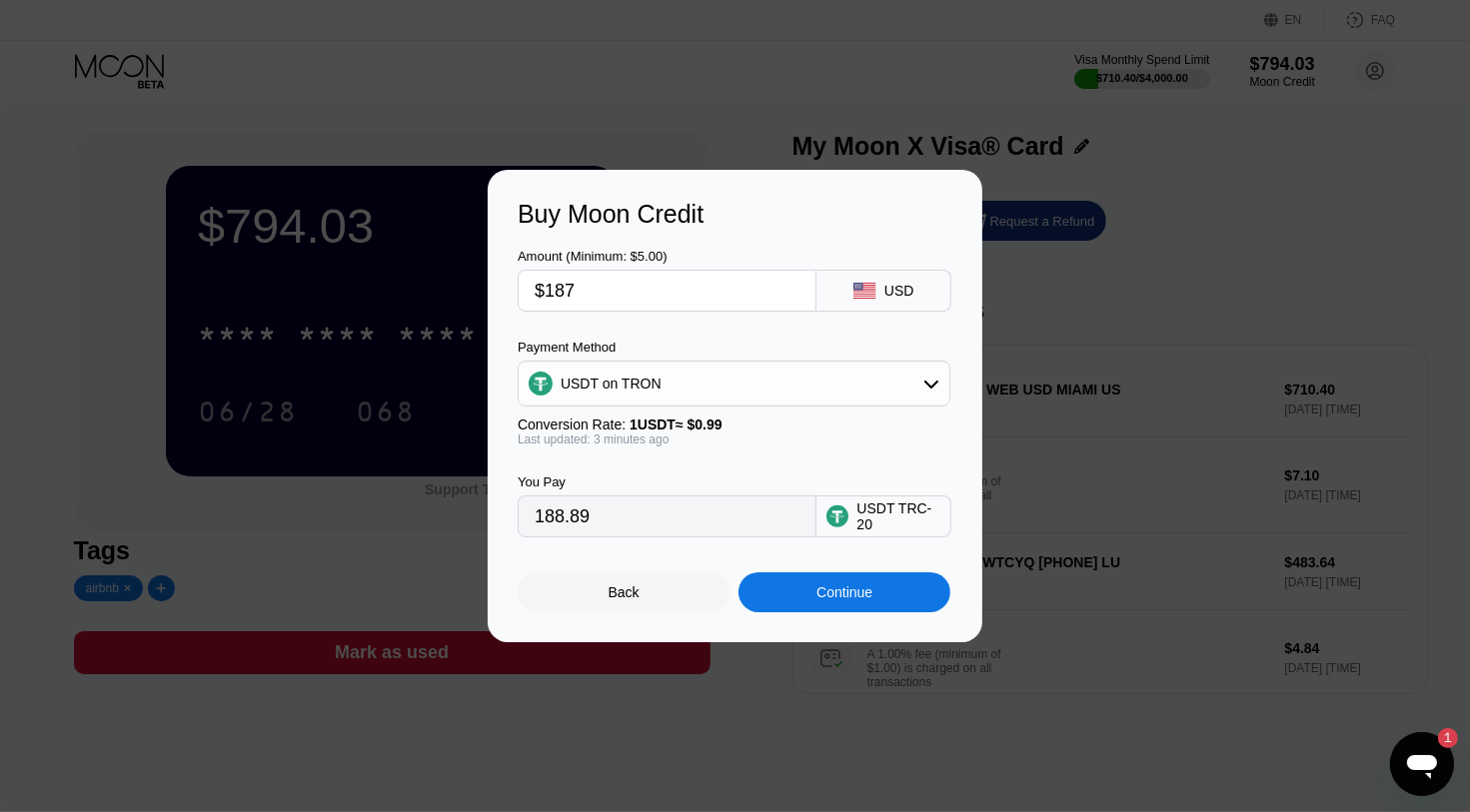 type on "$1872" 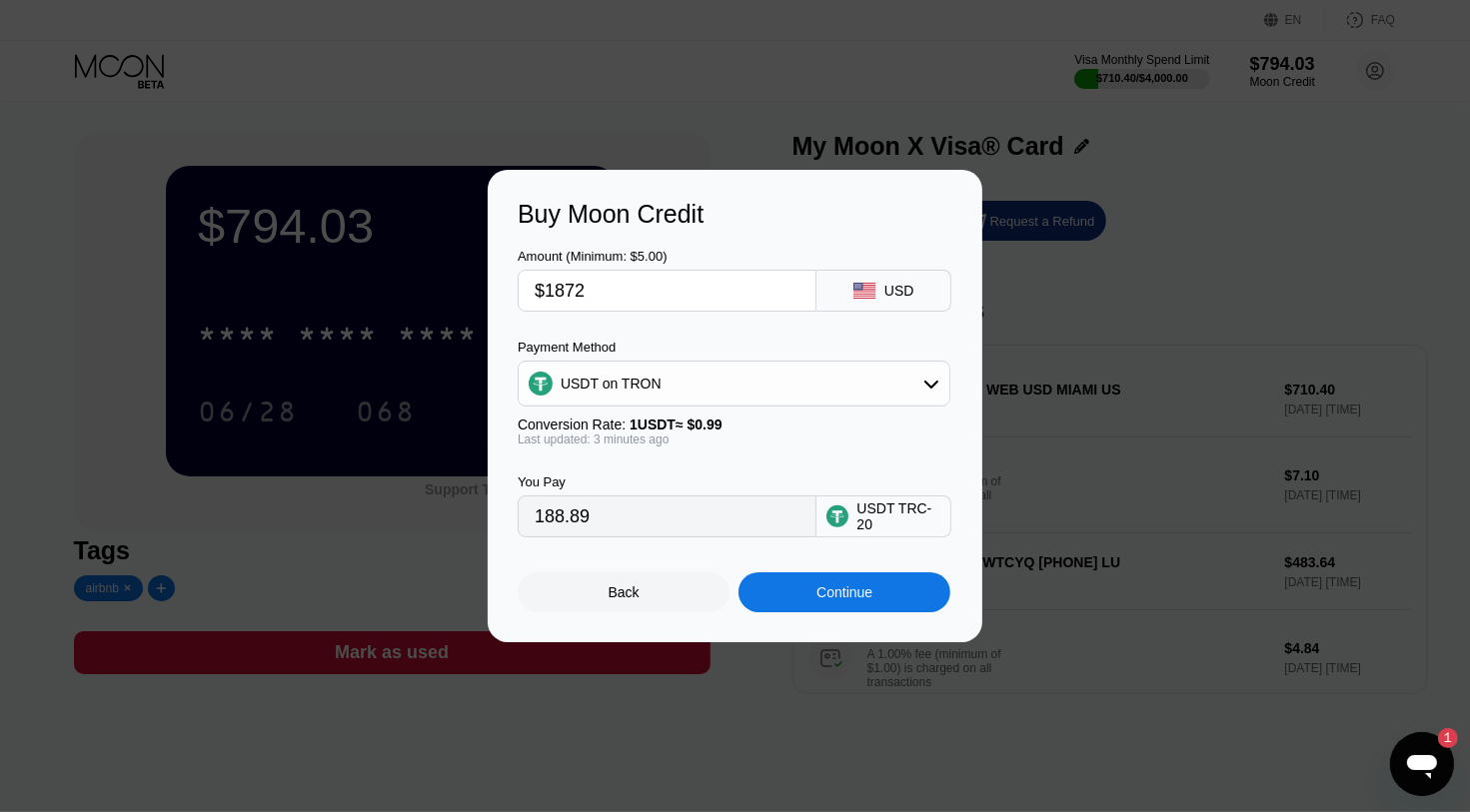 type on "1890.91" 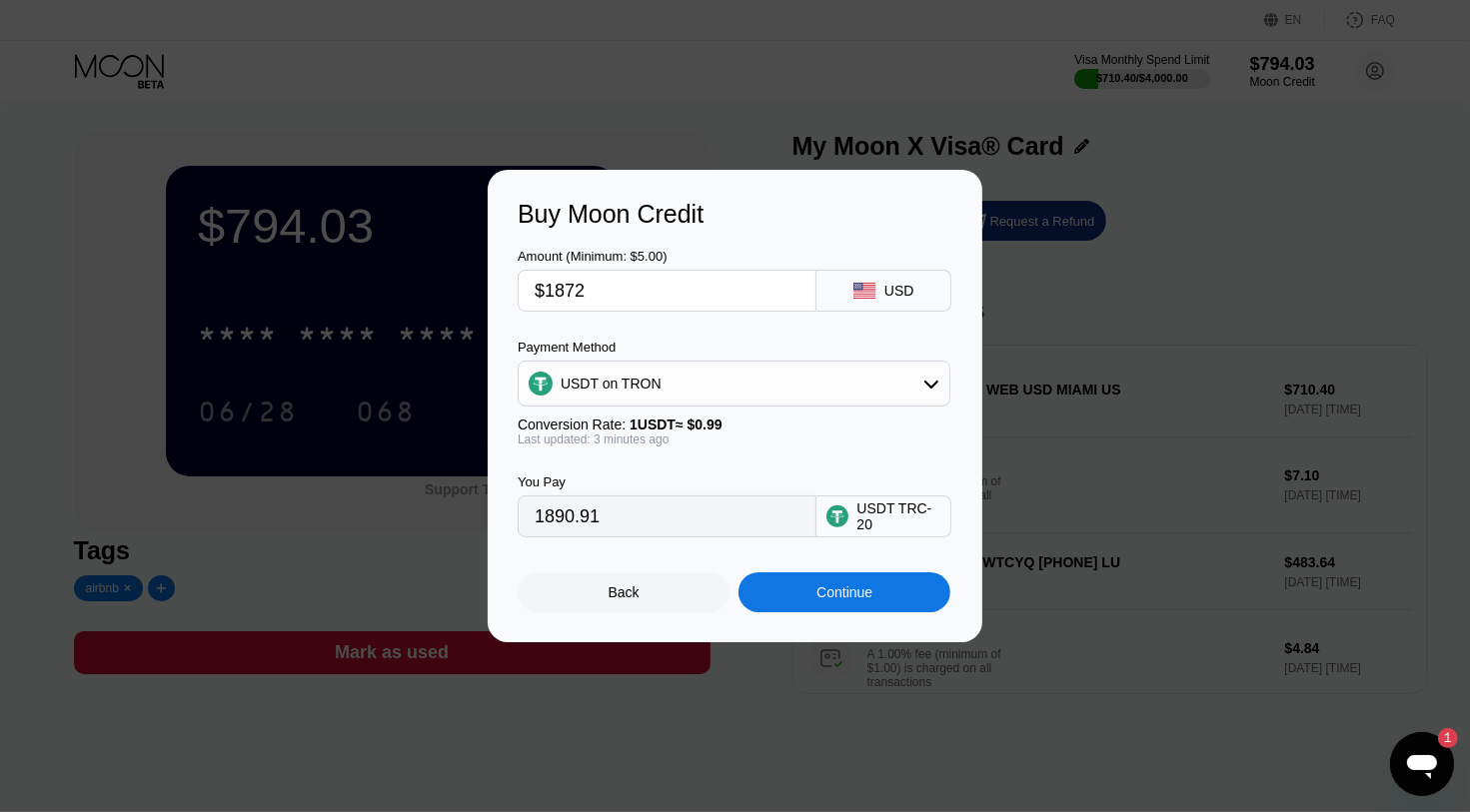 type on "$1872" 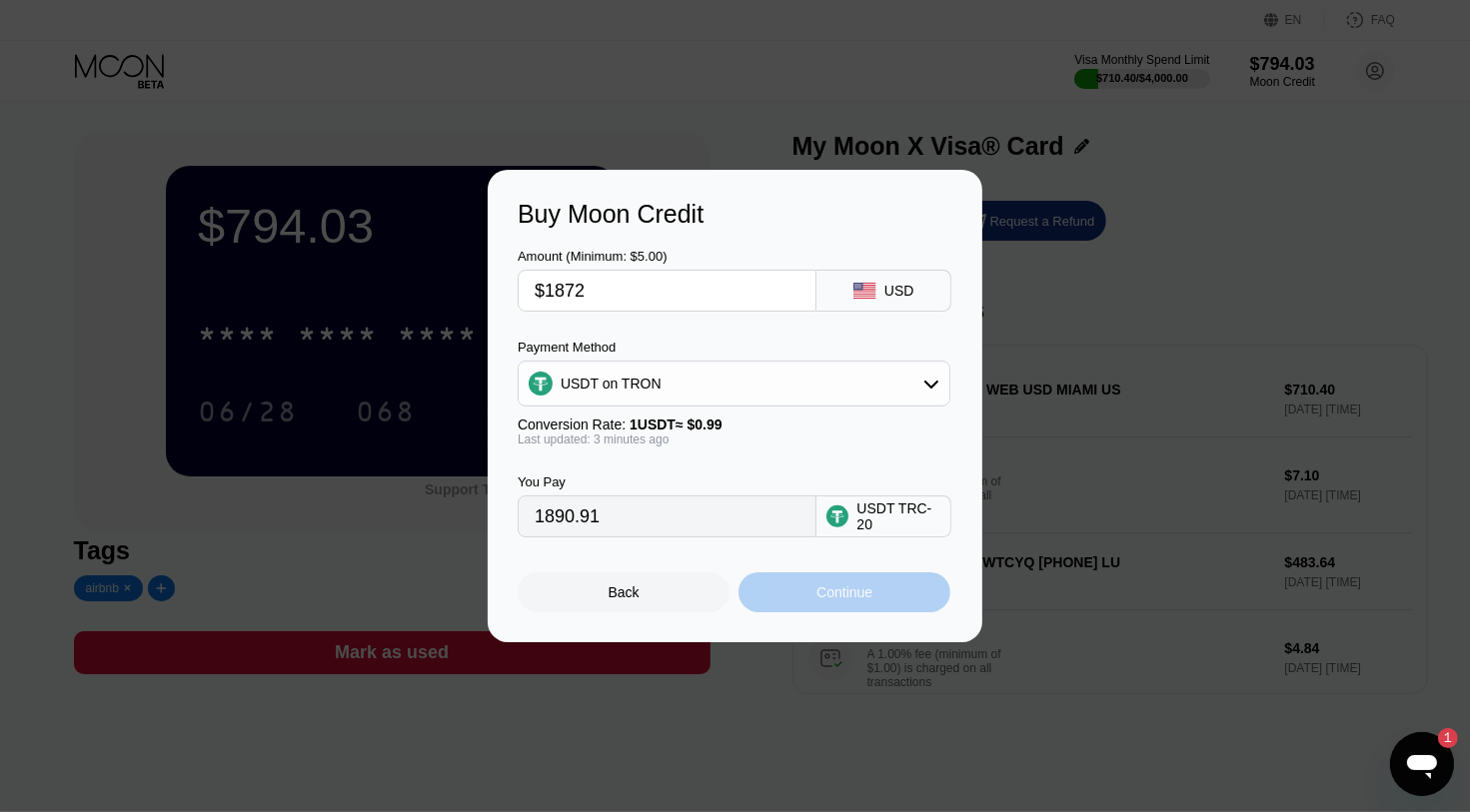 click on "Continue" at bounding box center [844, 592] 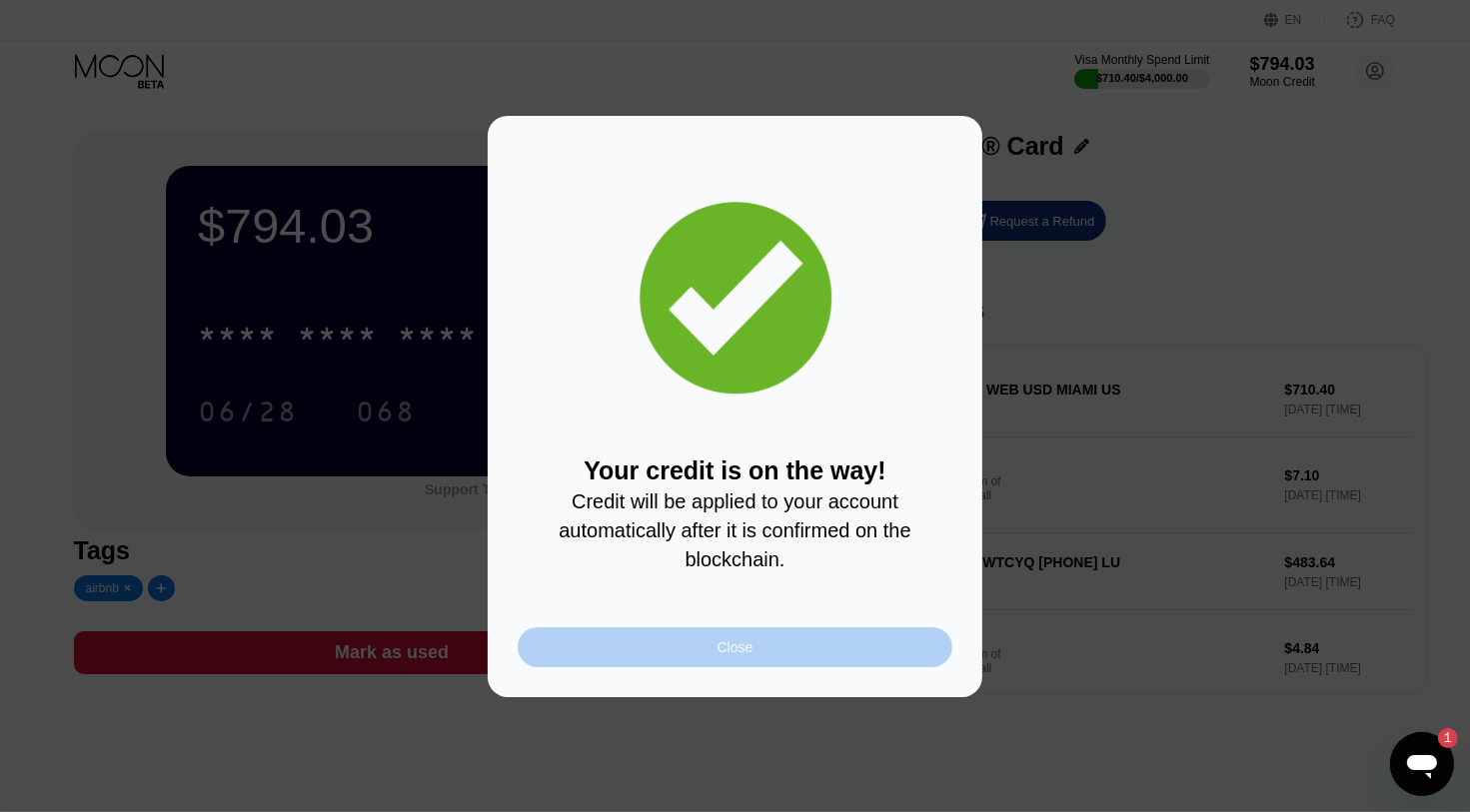 click on "Close" at bounding box center [735, 647] 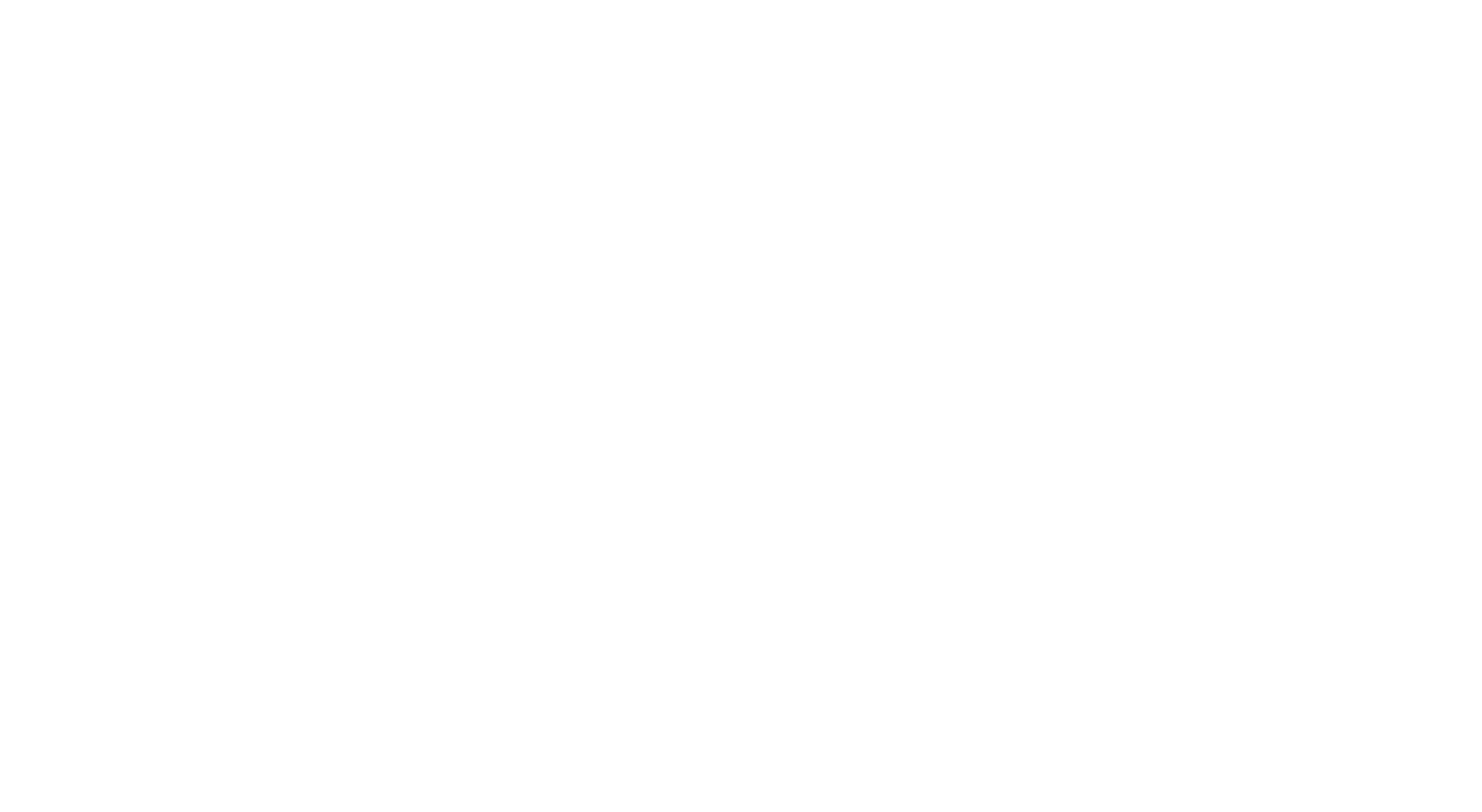 scroll, scrollTop: 0, scrollLeft: 0, axis: both 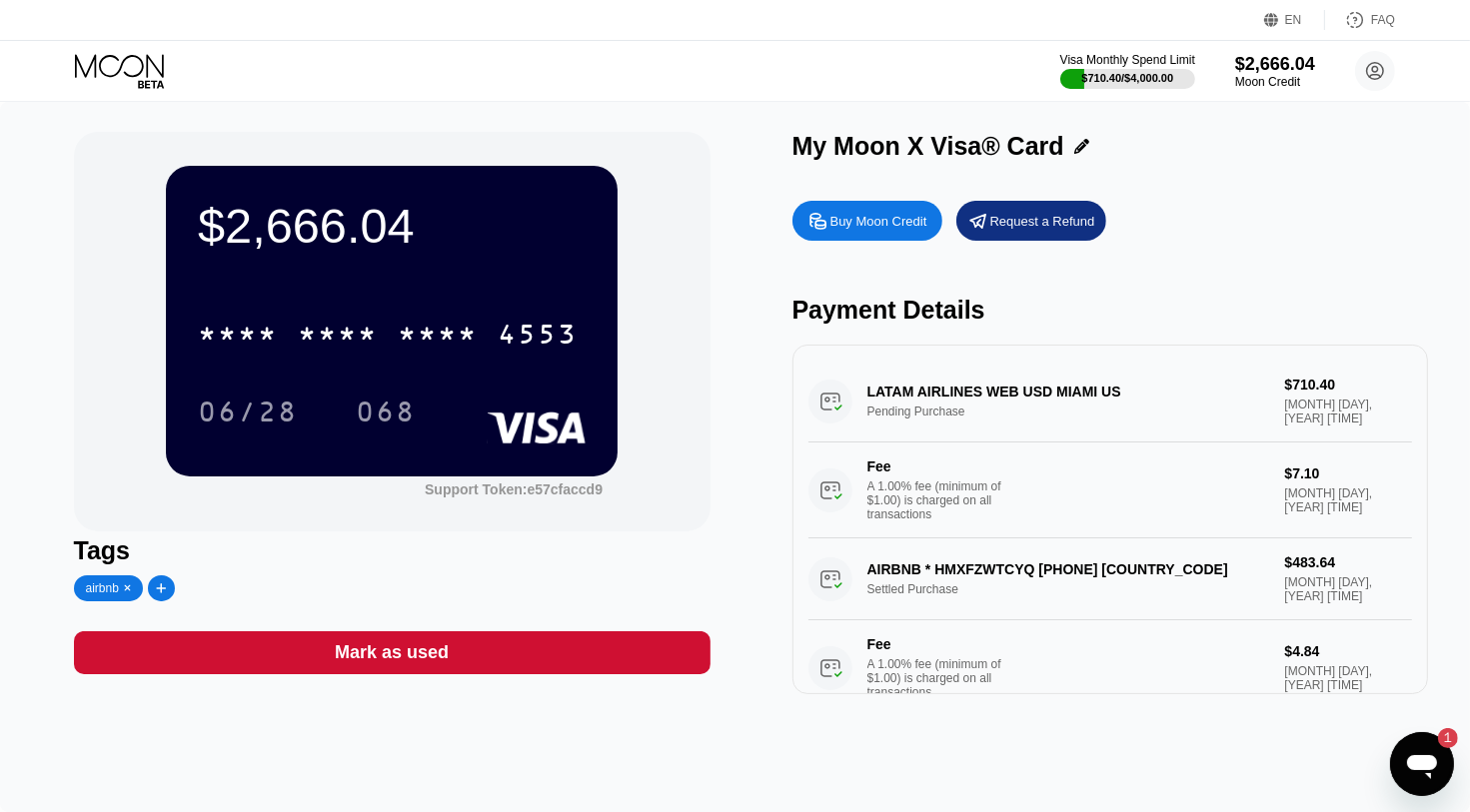 click 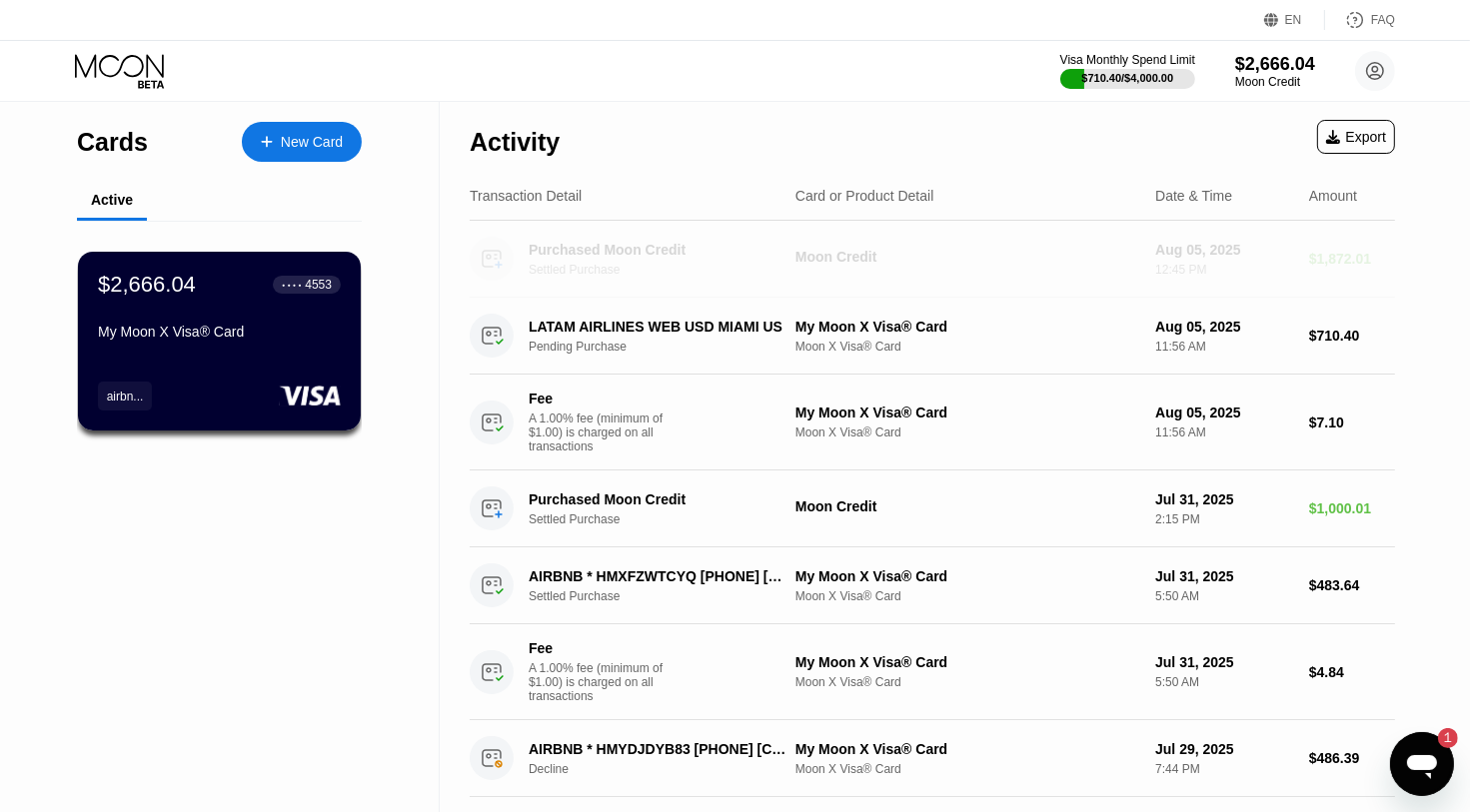 click on "Moon Credit" at bounding box center [967, 259] 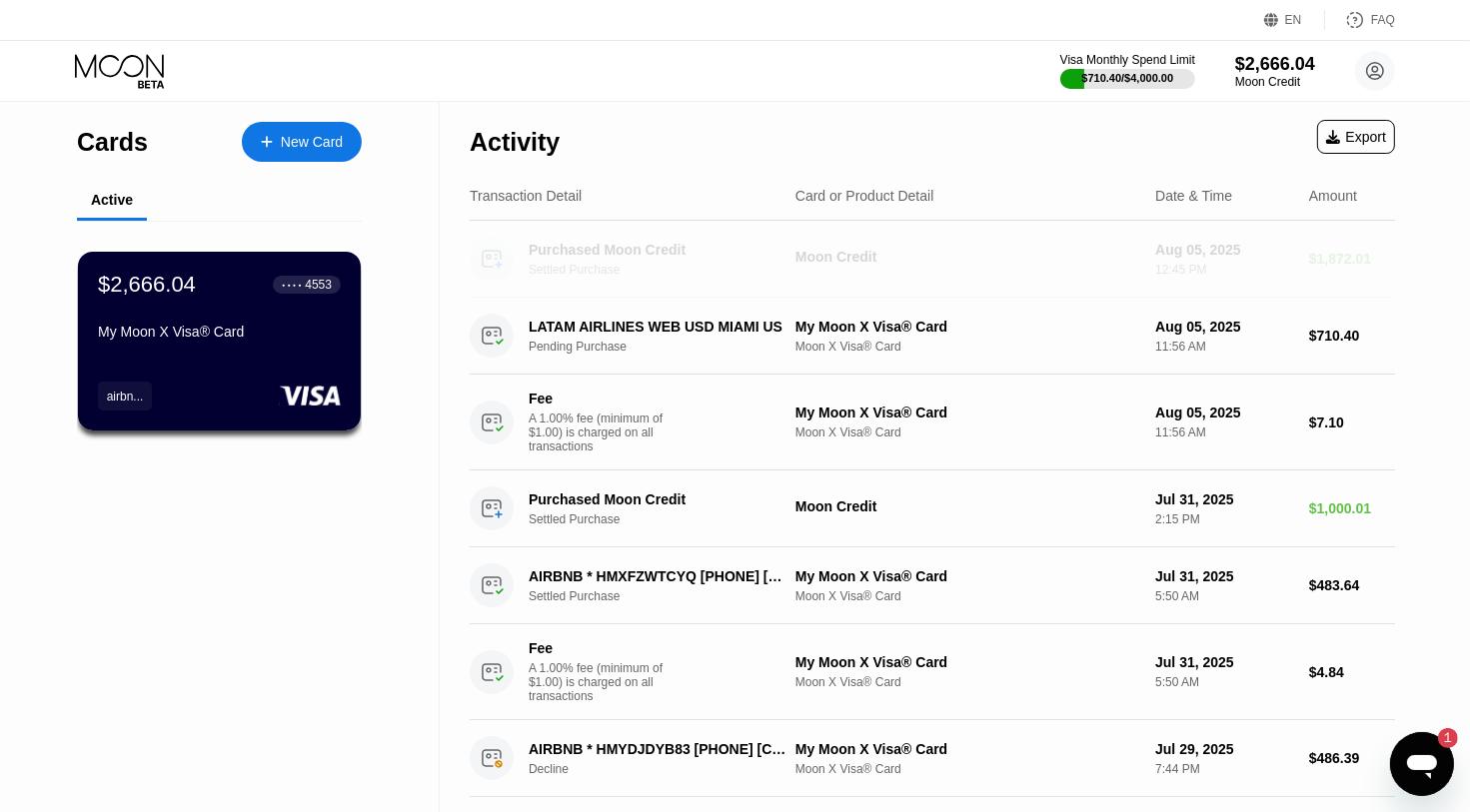 click on "$1,872.01" at bounding box center (1352, 259) 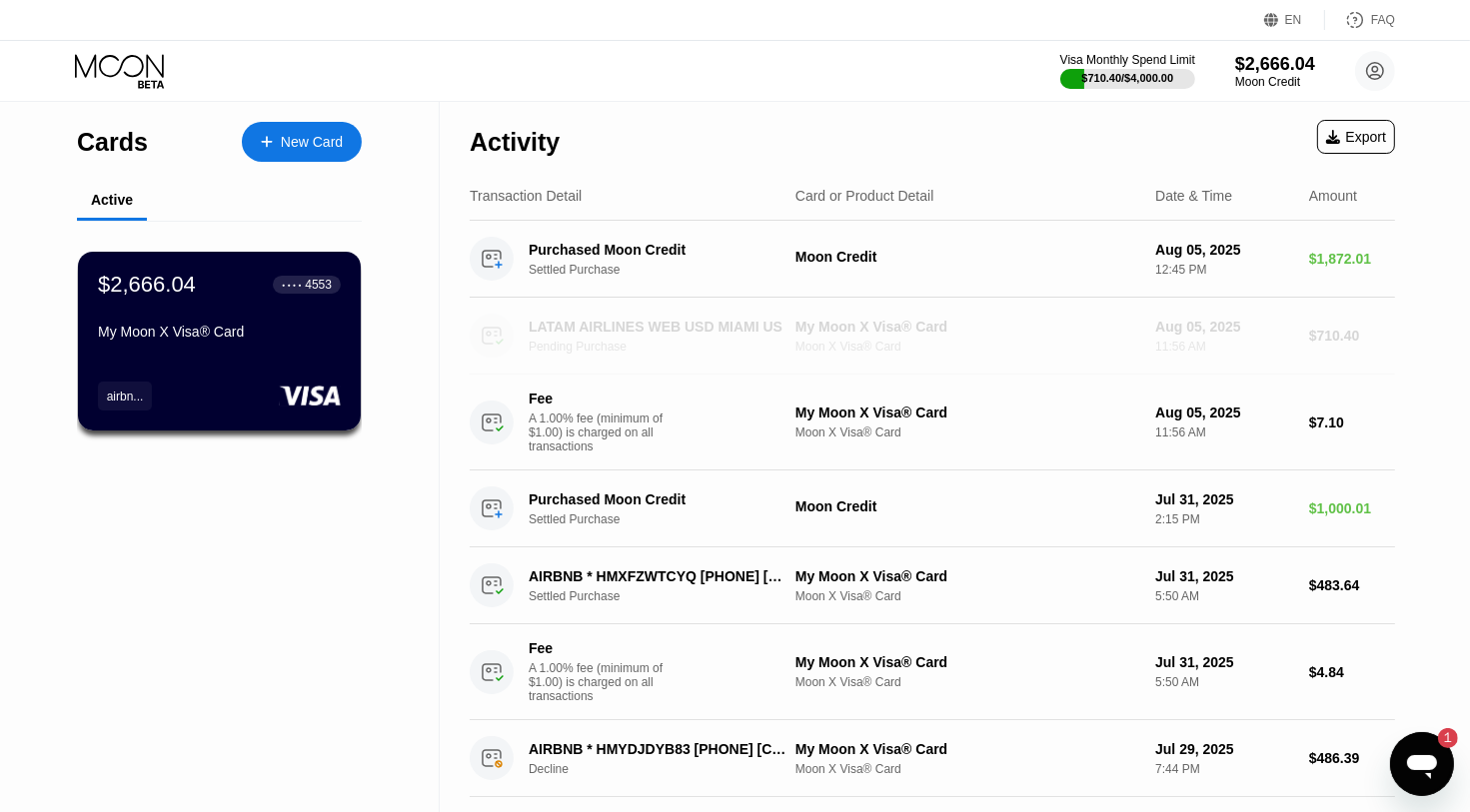 click 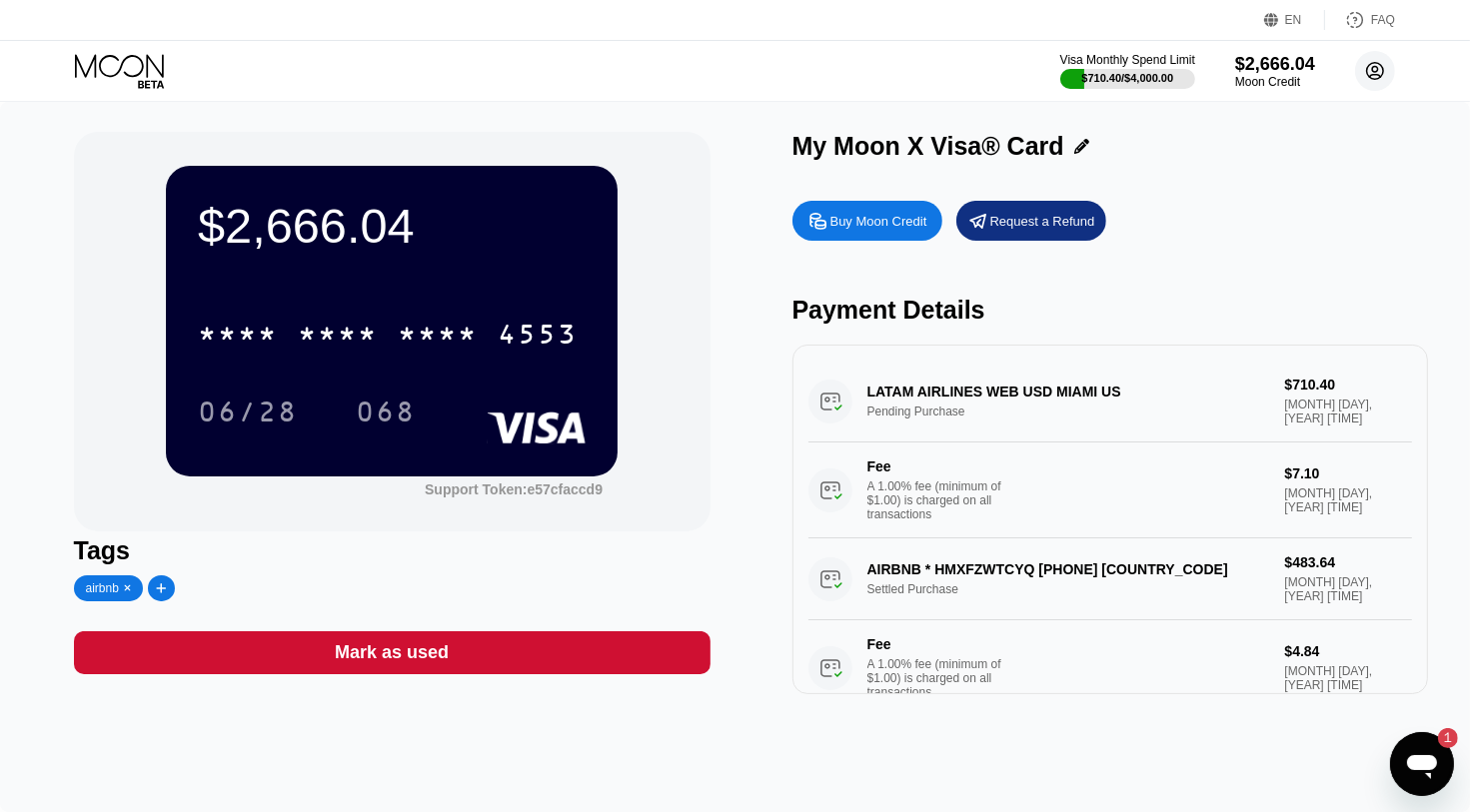 click 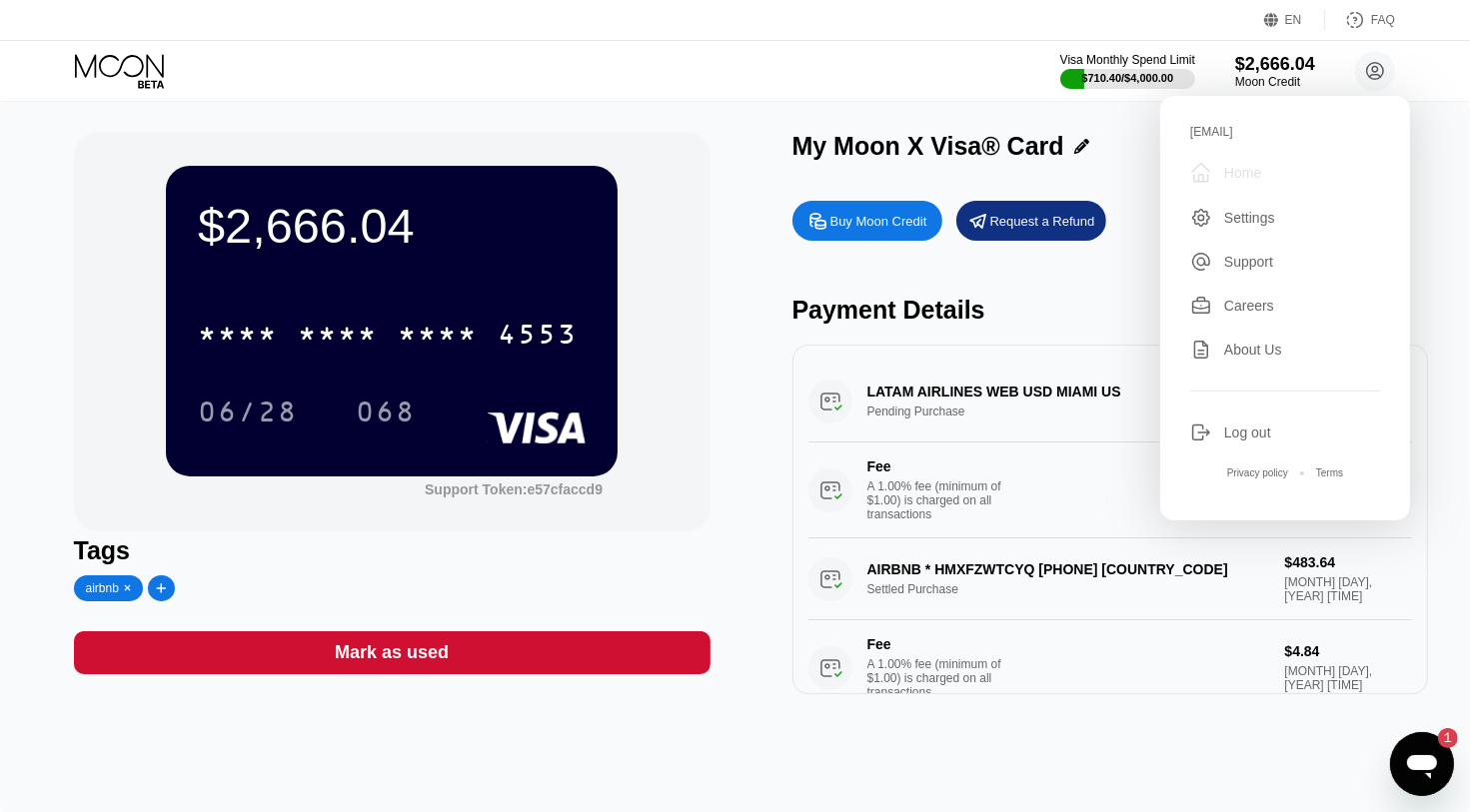click on "Home" at bounding box center (1242, 173) 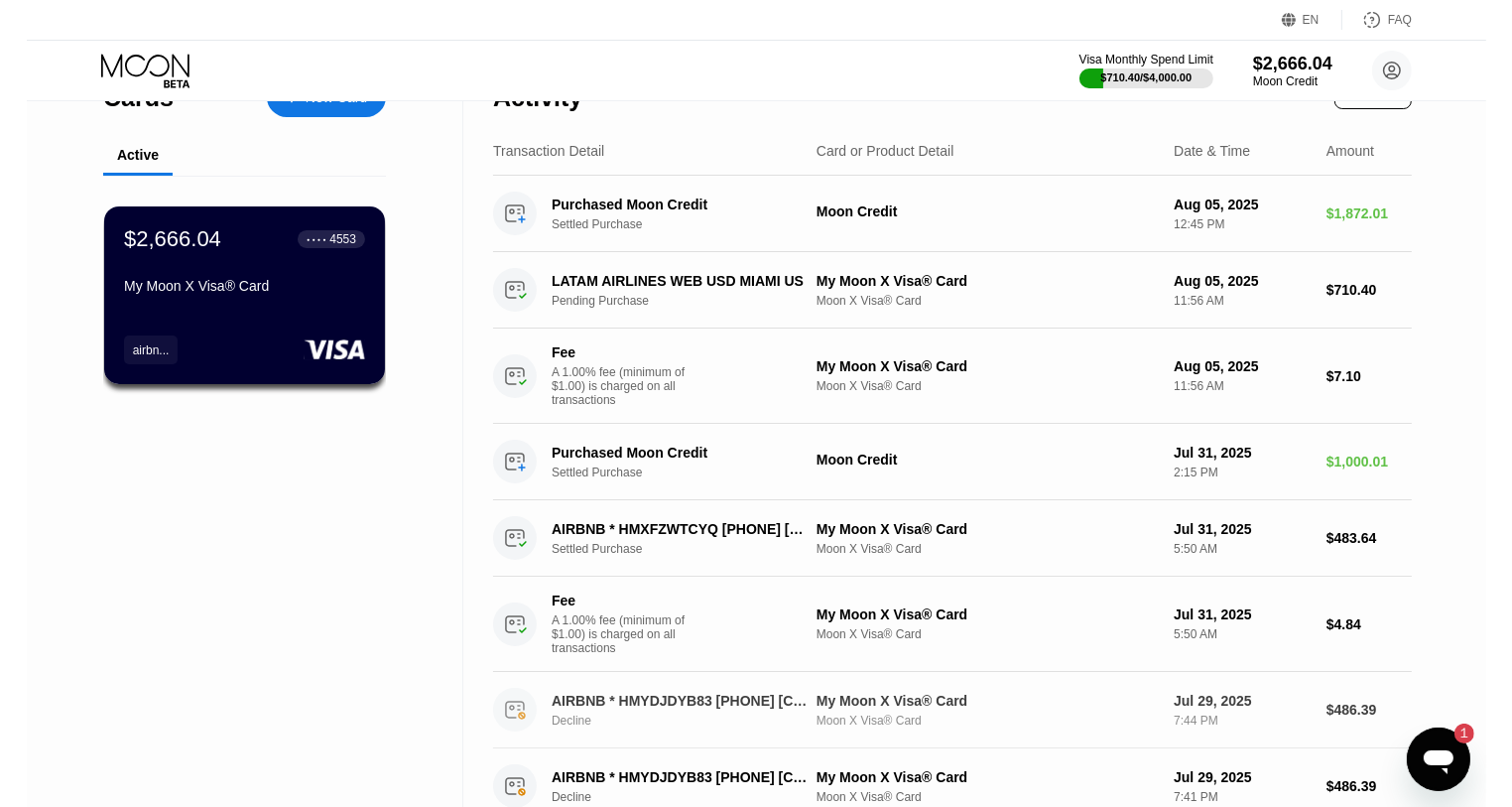 scroll, scrollTop: 0, scrollLeft: 0, axis: both 